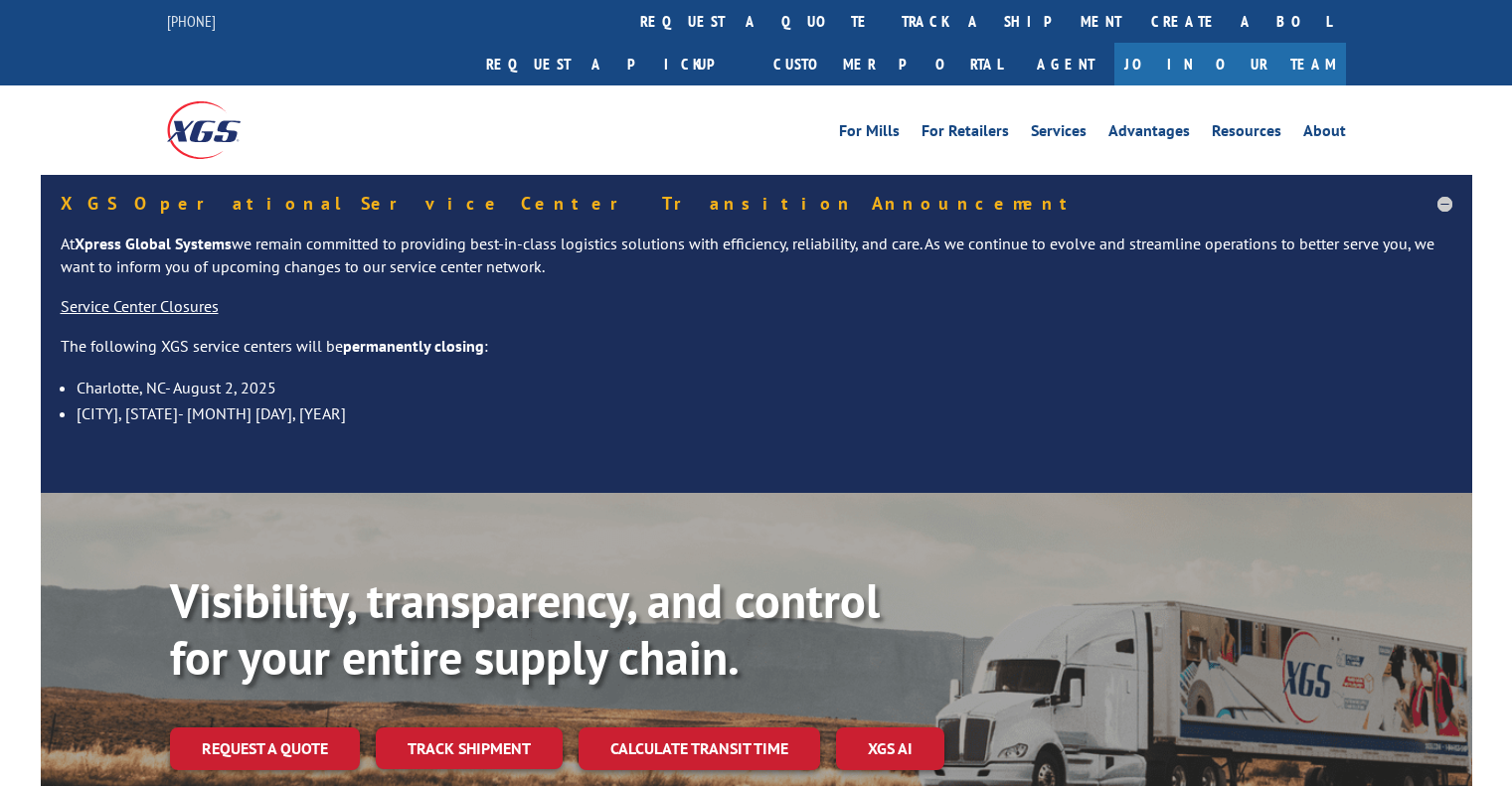 scroll, scrollTop: 0, scrollLeft: 0, axis: both 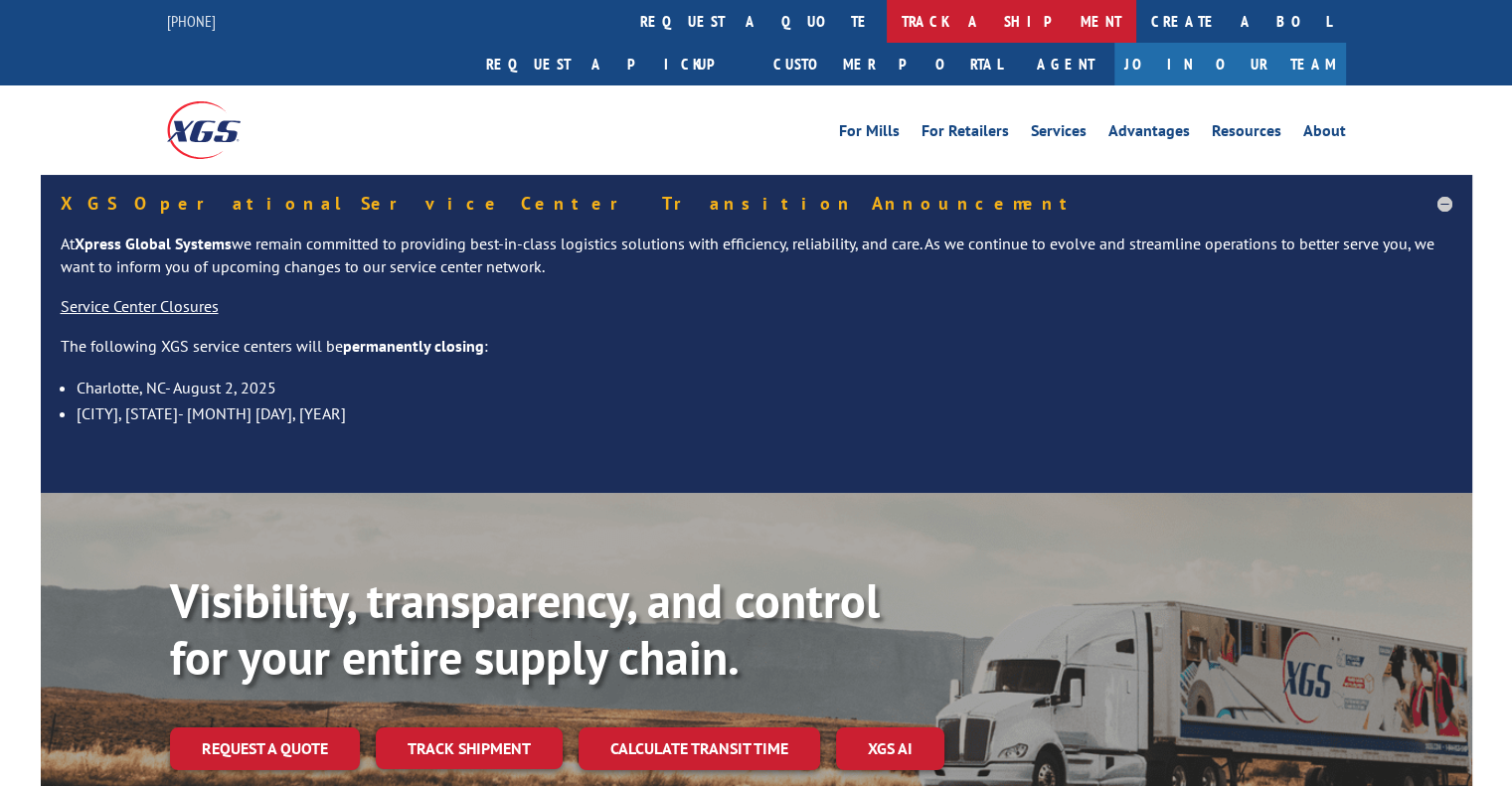 click on "track a shipment" at bounding box center [1011, 21] 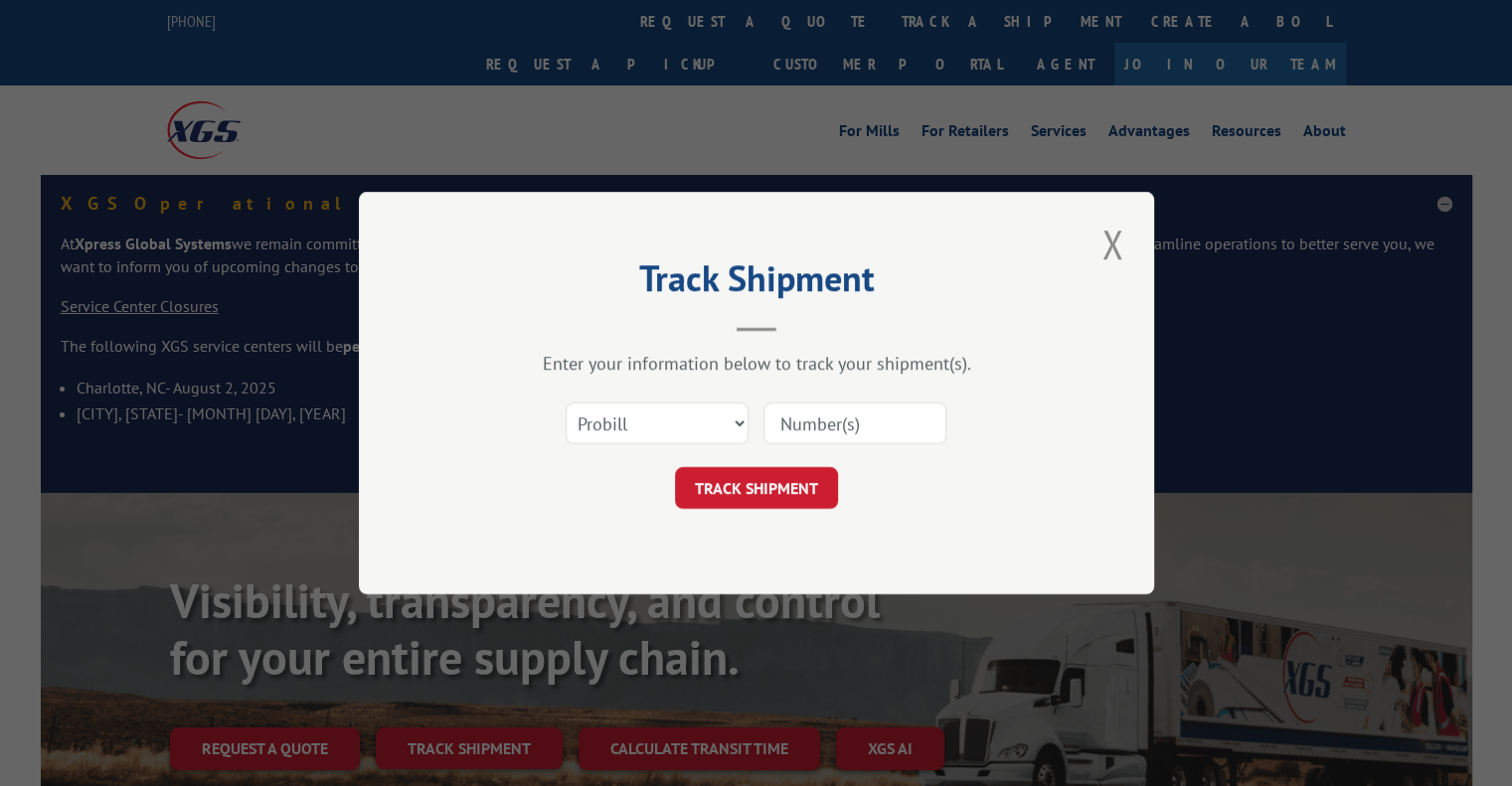 drag, startPoint x: 696, startPoint y: 400, endPoint x: 688, endPoint y: 418, distance: 19.697716 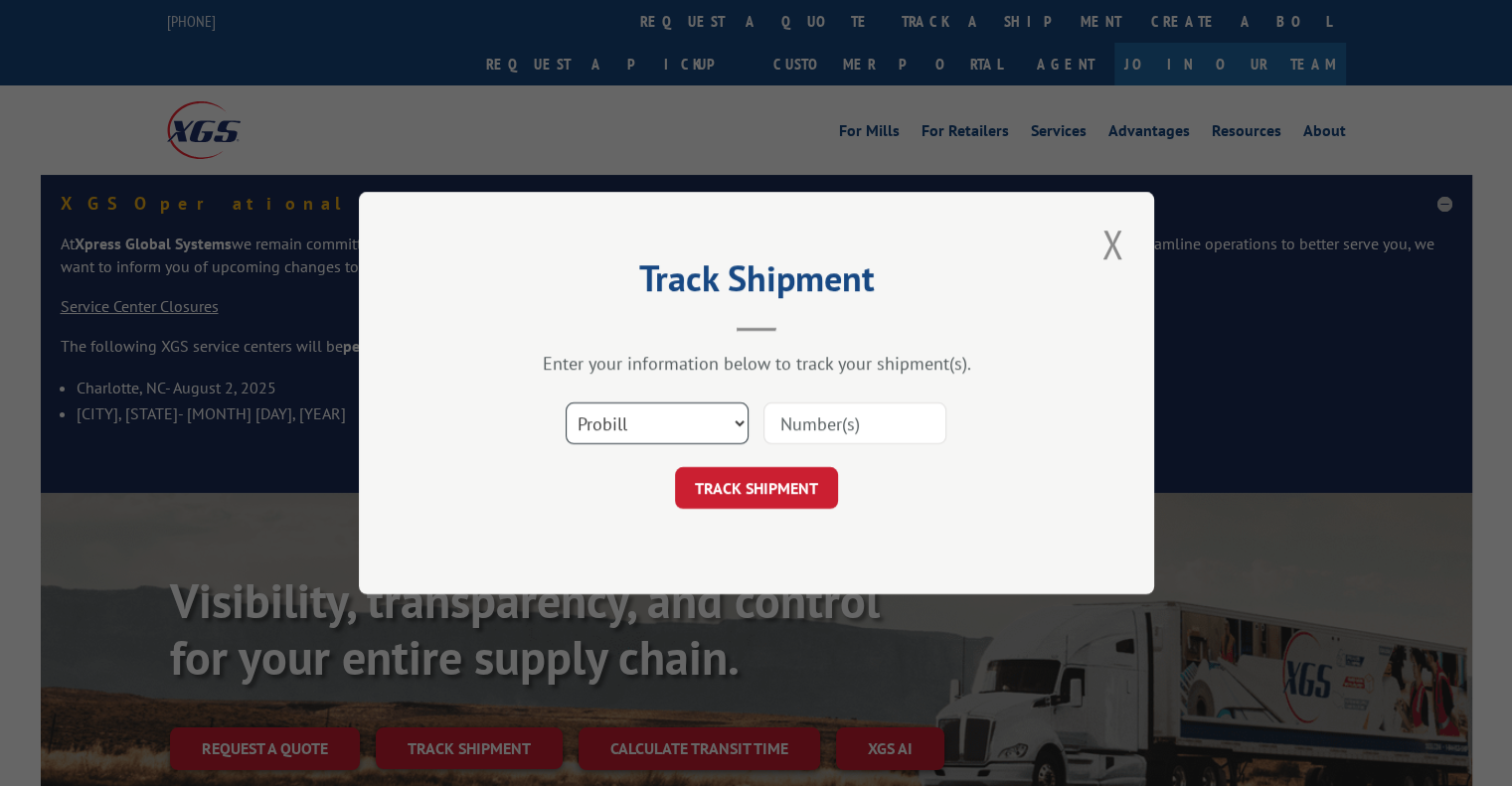 click on "Select category... Probill BOL PO" at bounding box center [657, 423] 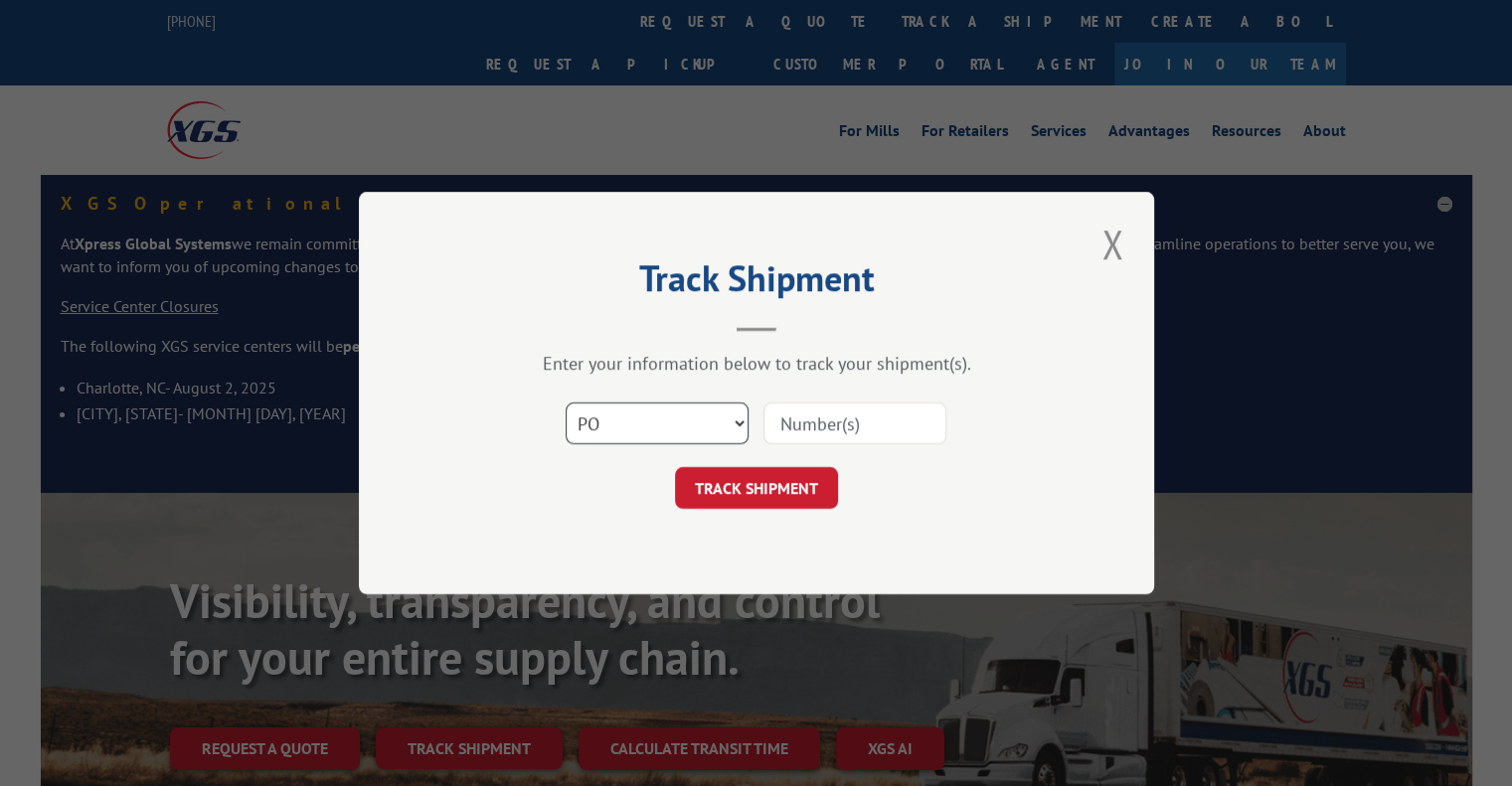 click on "Select category... Probill BOL PO" at bounding box center [657, 423] 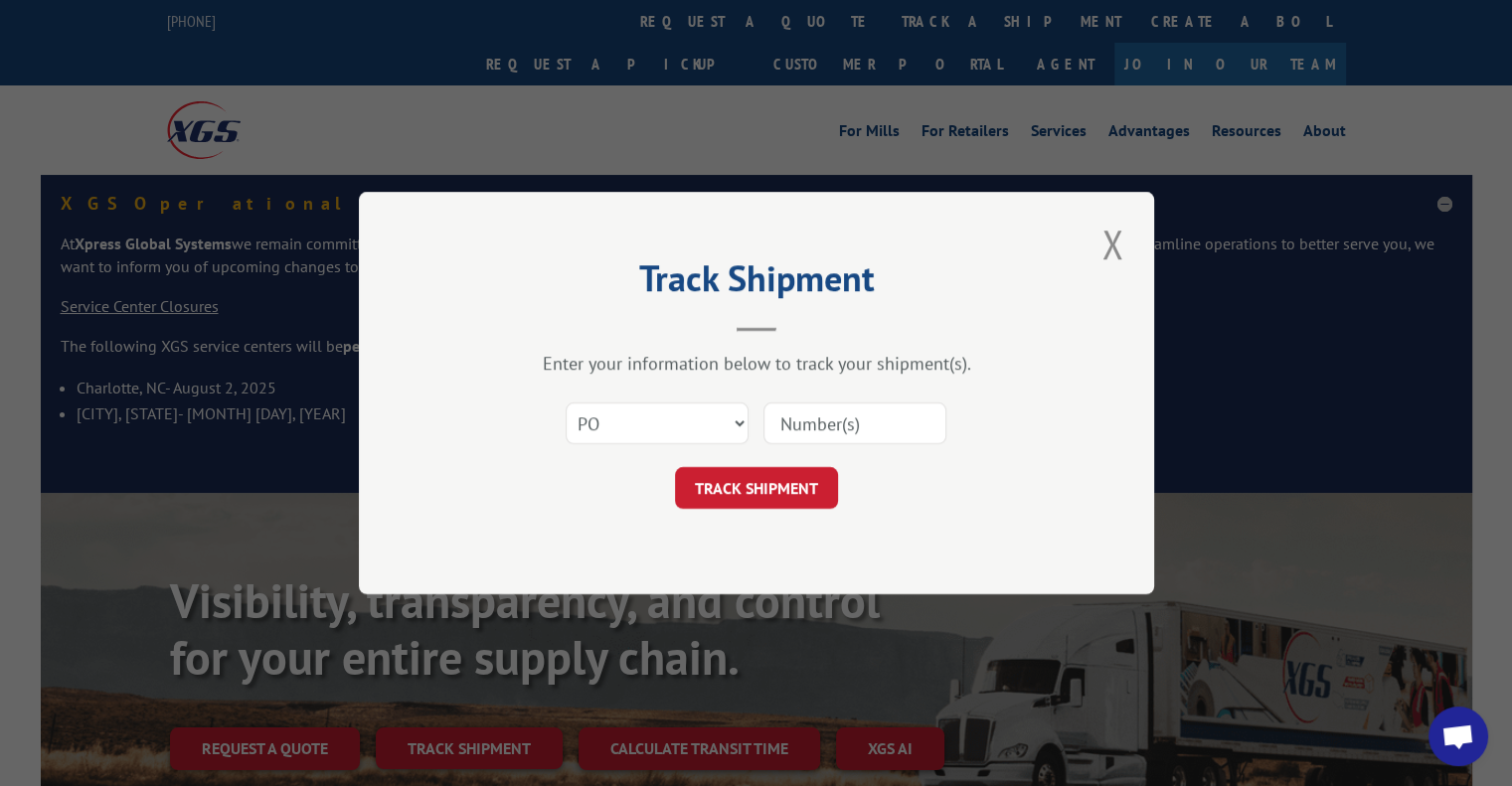 drag, startPoint x: 831, startPoint y: 422, endPoint x: 819, endPoint y: 425, distance: 12.369317 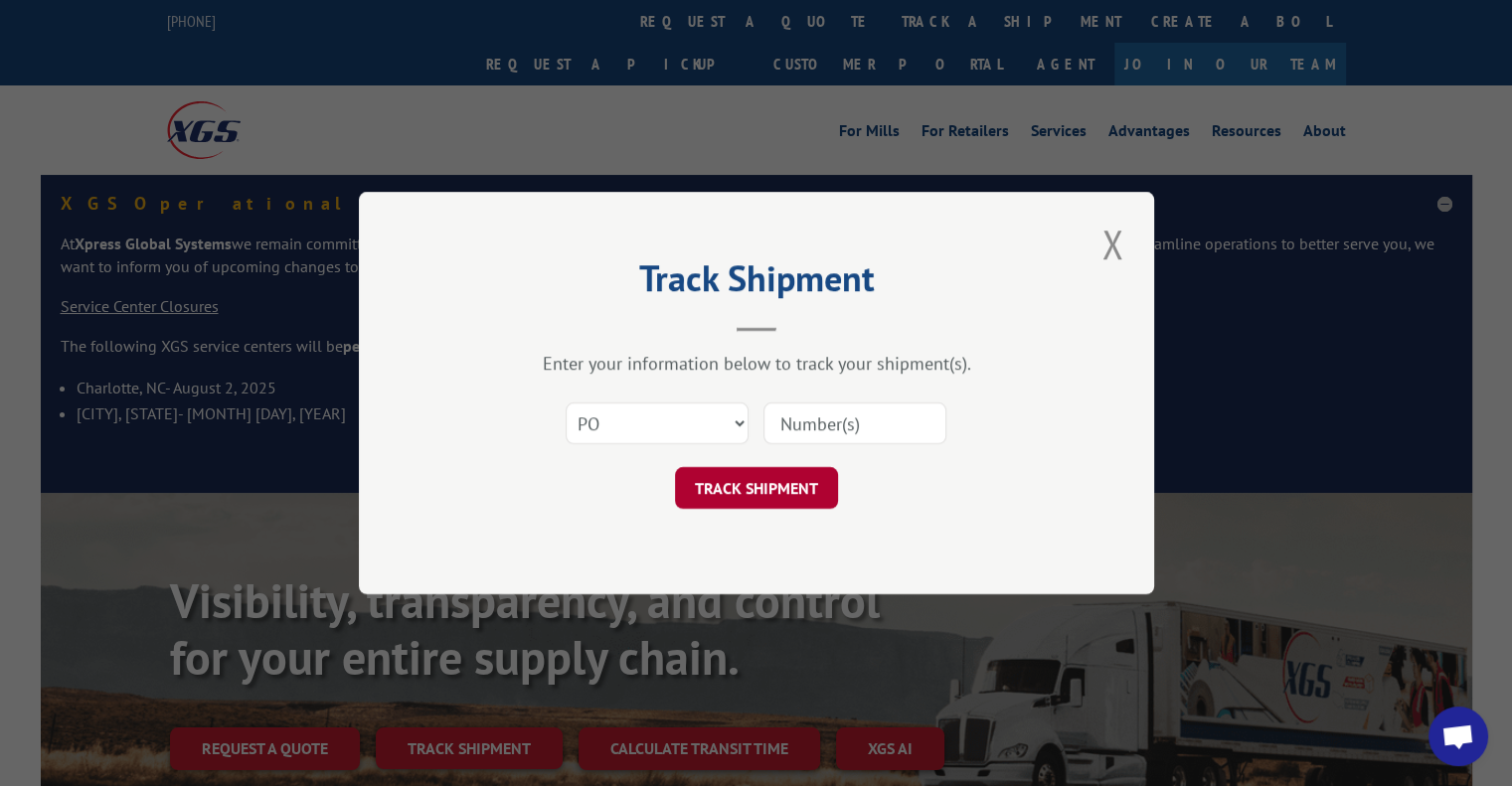 paste on "[NUMBER]" 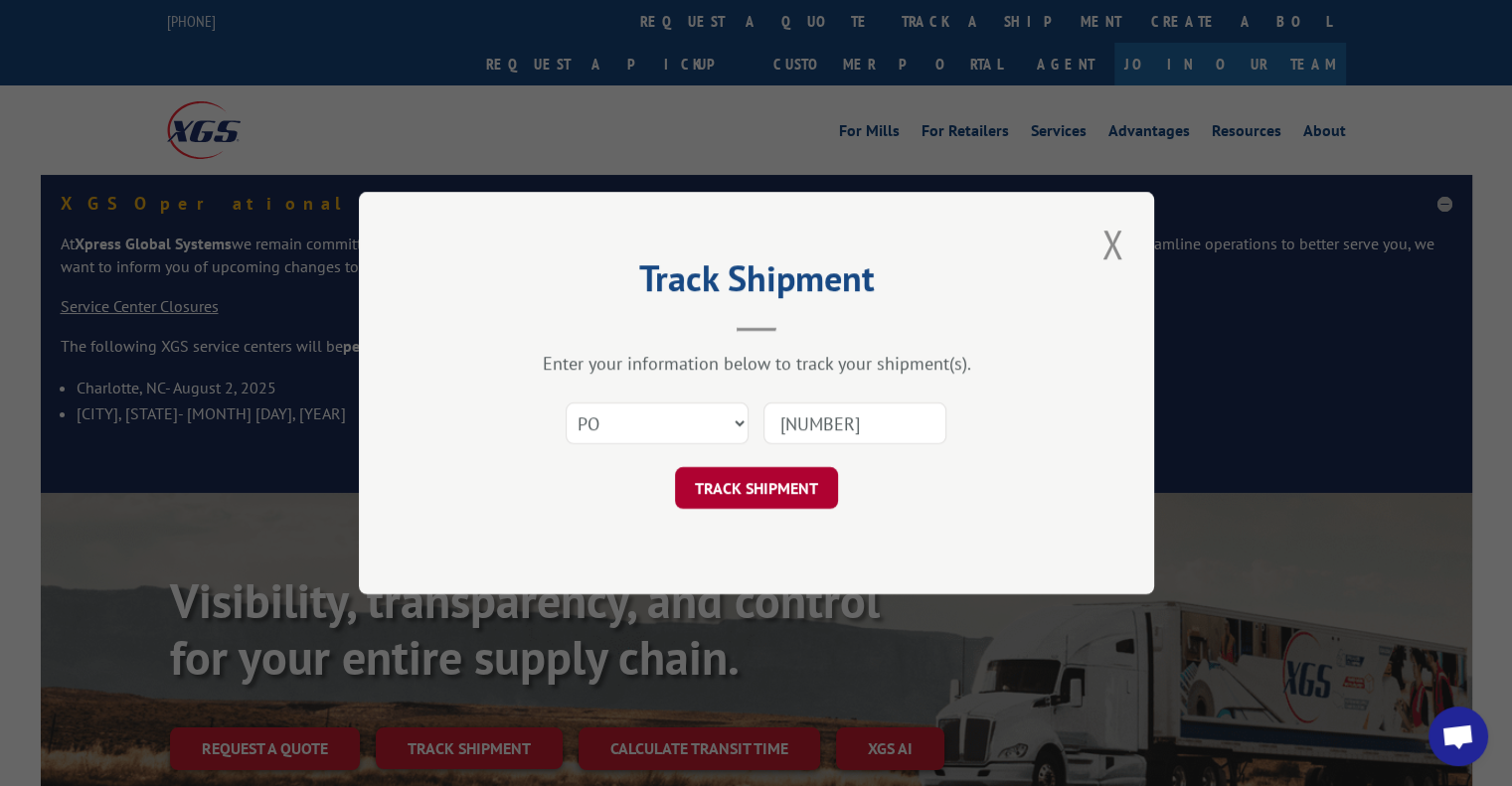 type on "[NUMBER]" 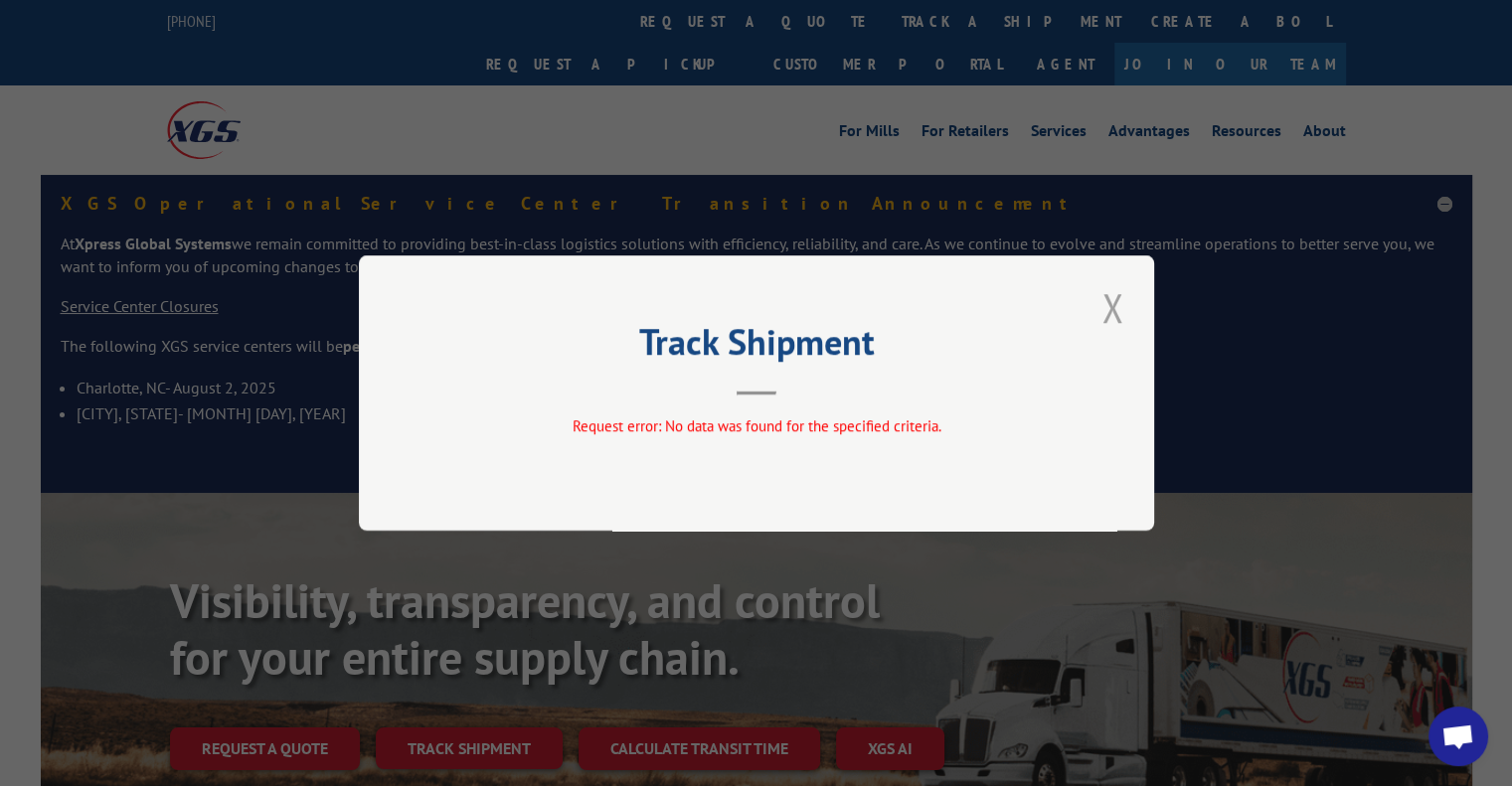 click at bounding box center (1112, 307) 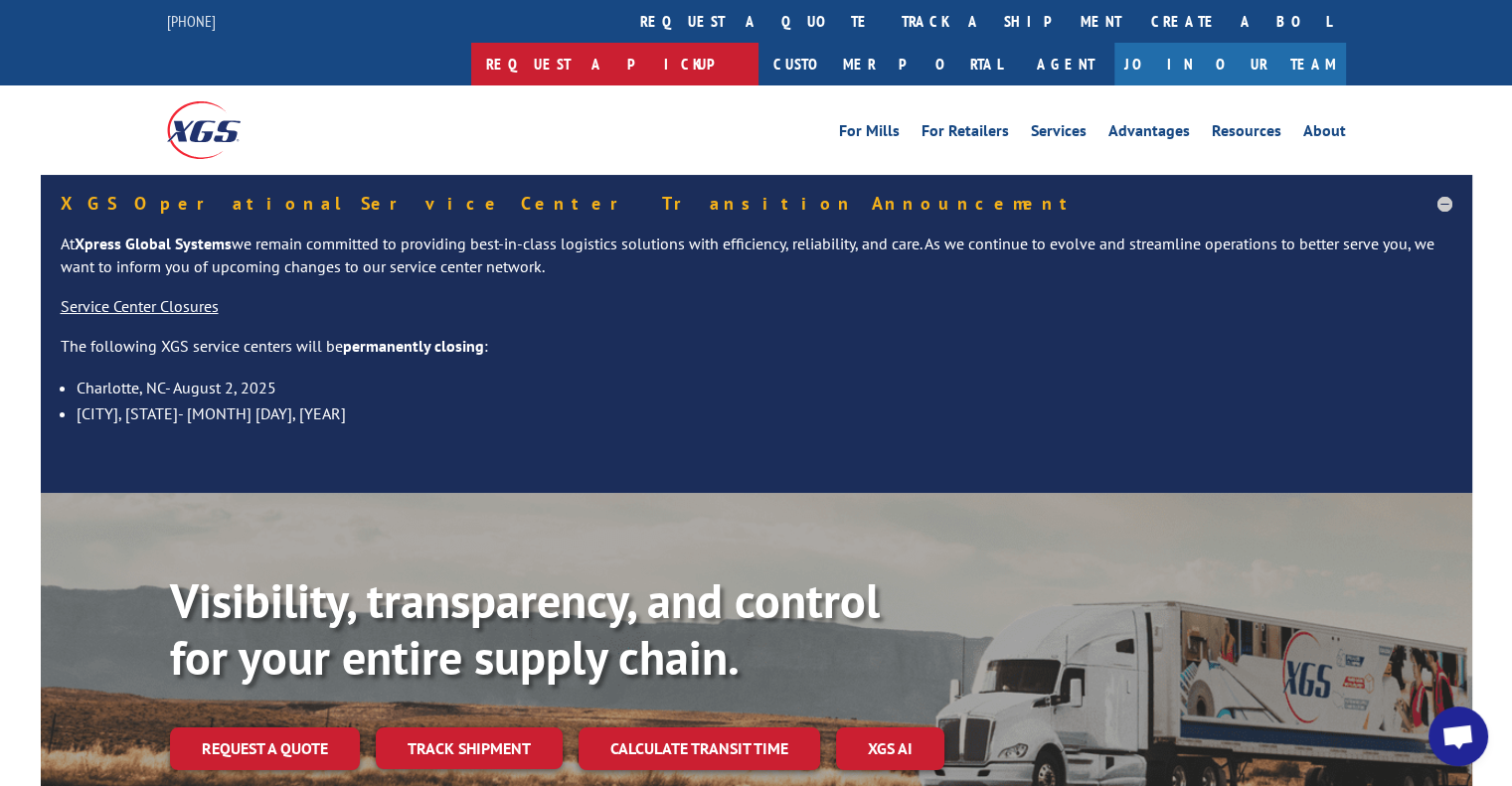 click on "Request a pickup" at bounding box center [614, 64] 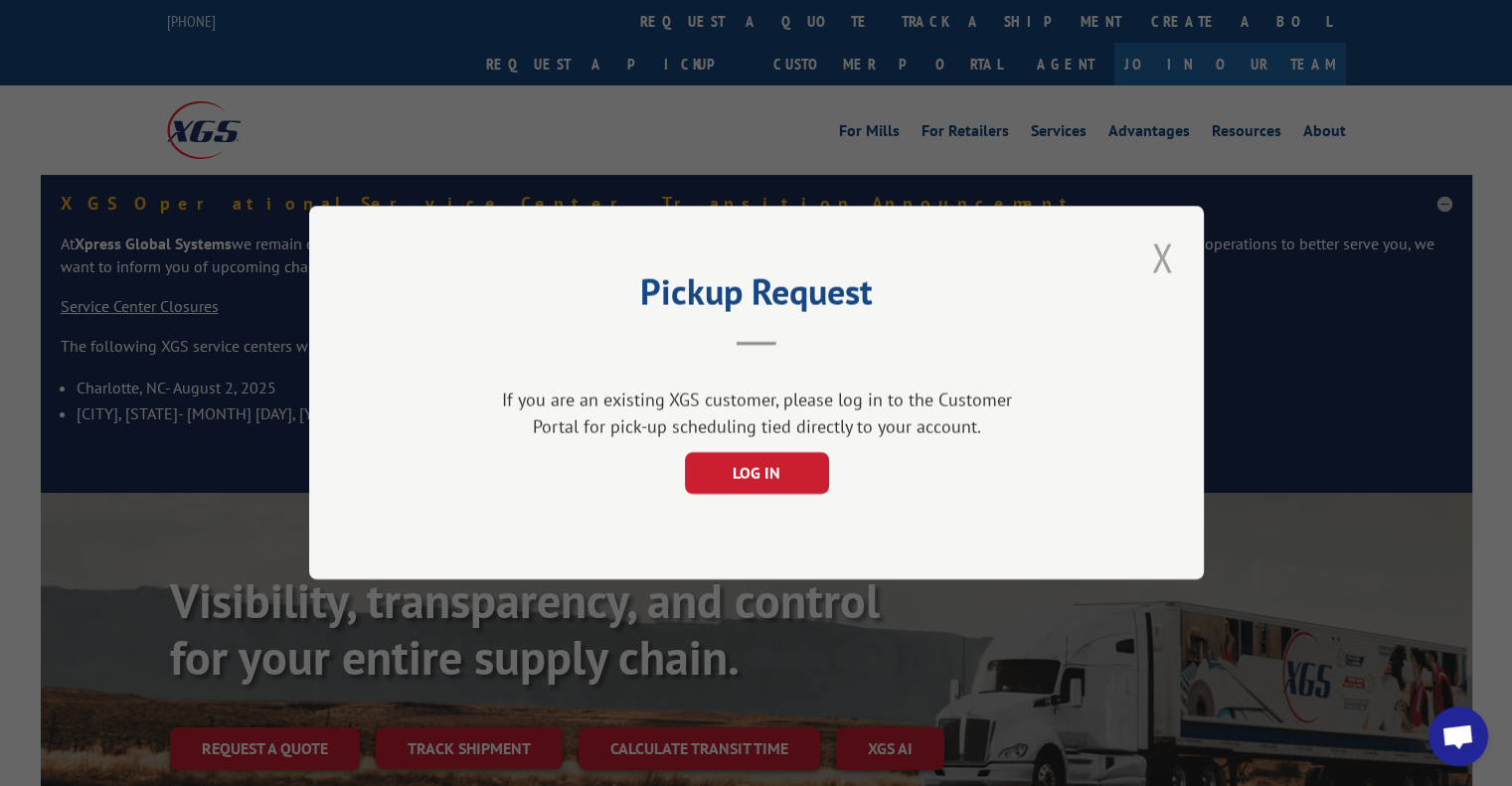 click at bounding box center [1162, 257] 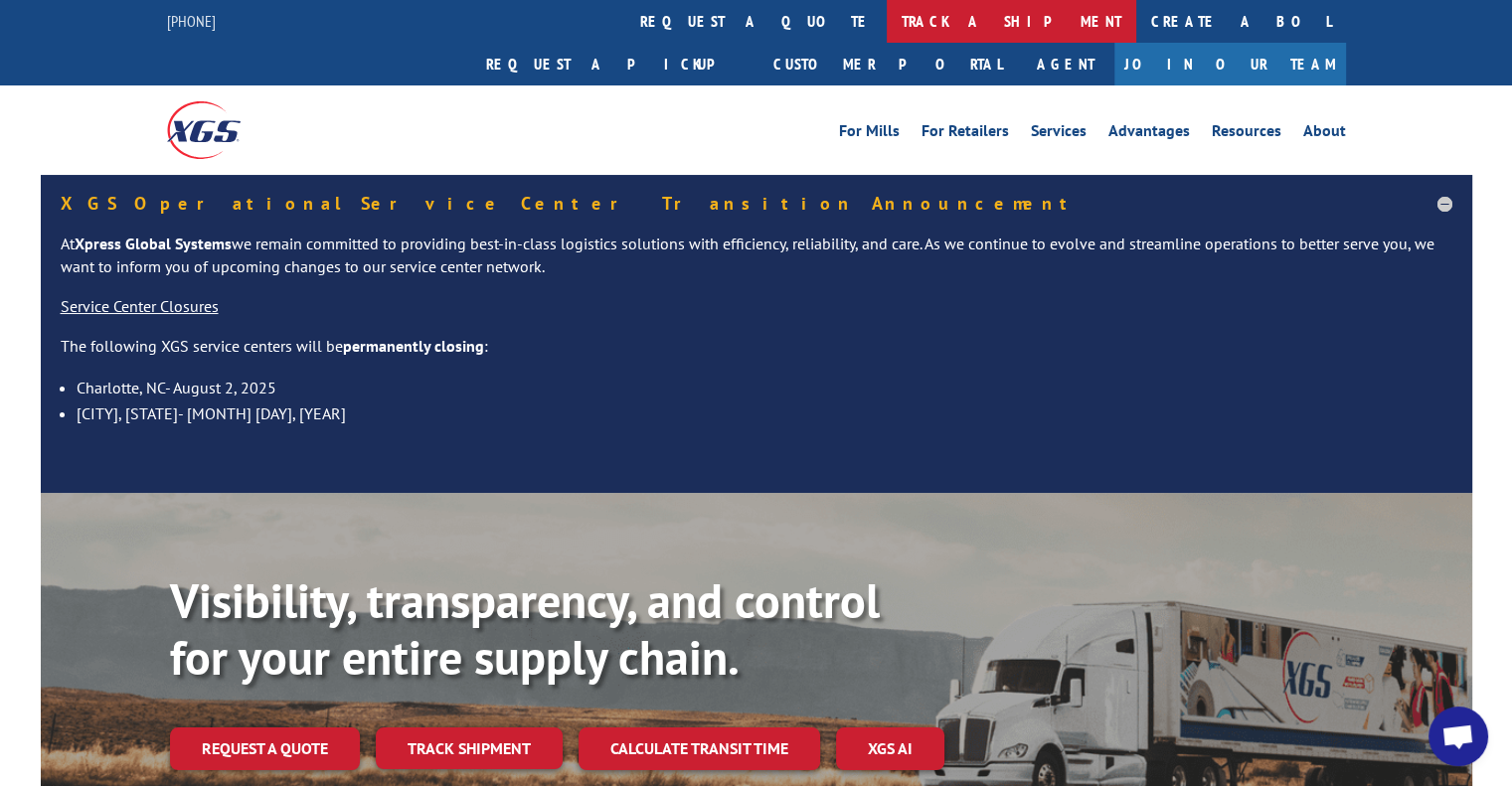 click on "track a shipment" at bounding box center [1011, 21] 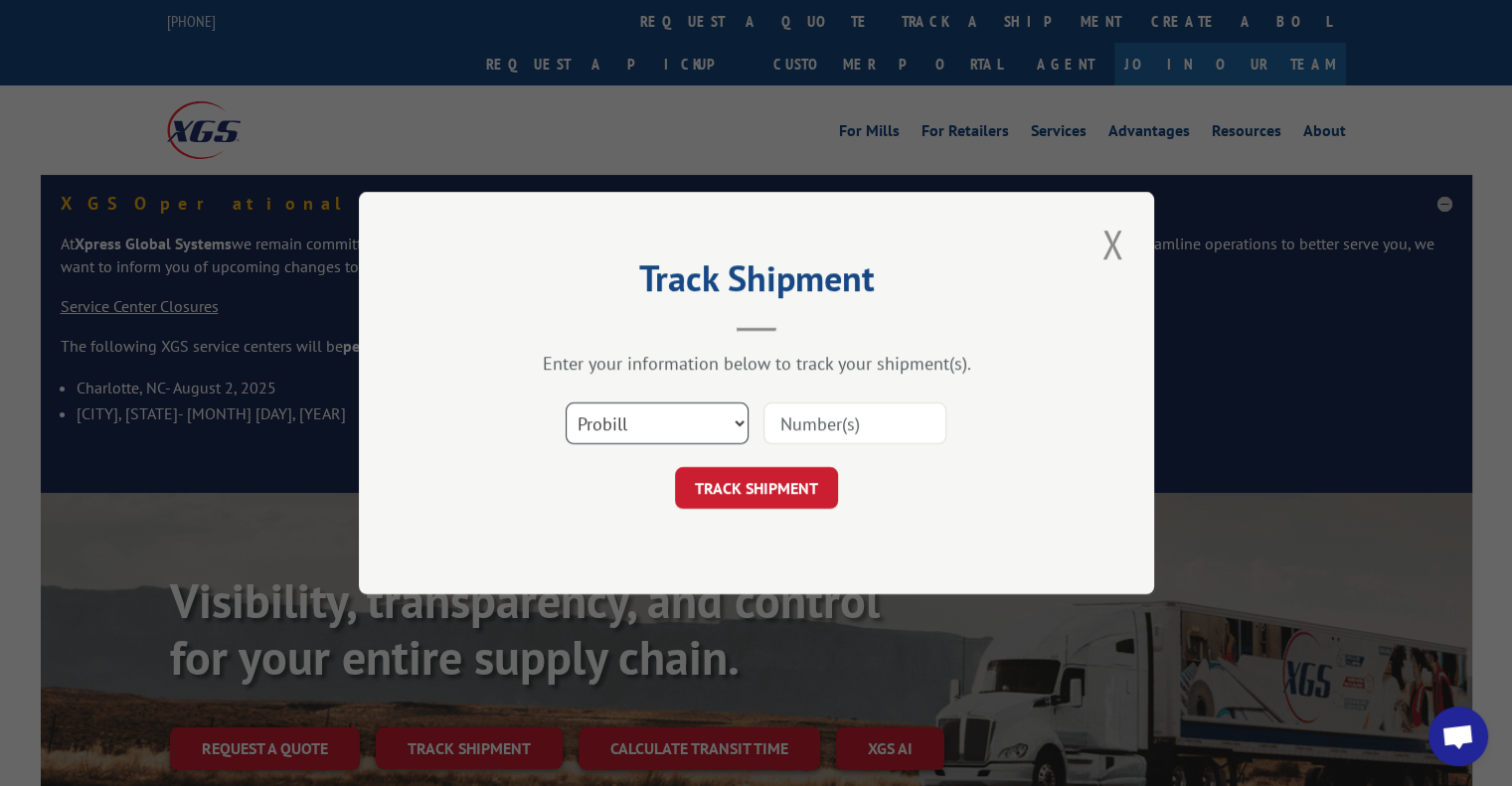 click on "Select category... Probill BOL PO" at bounding box center [657, 423] 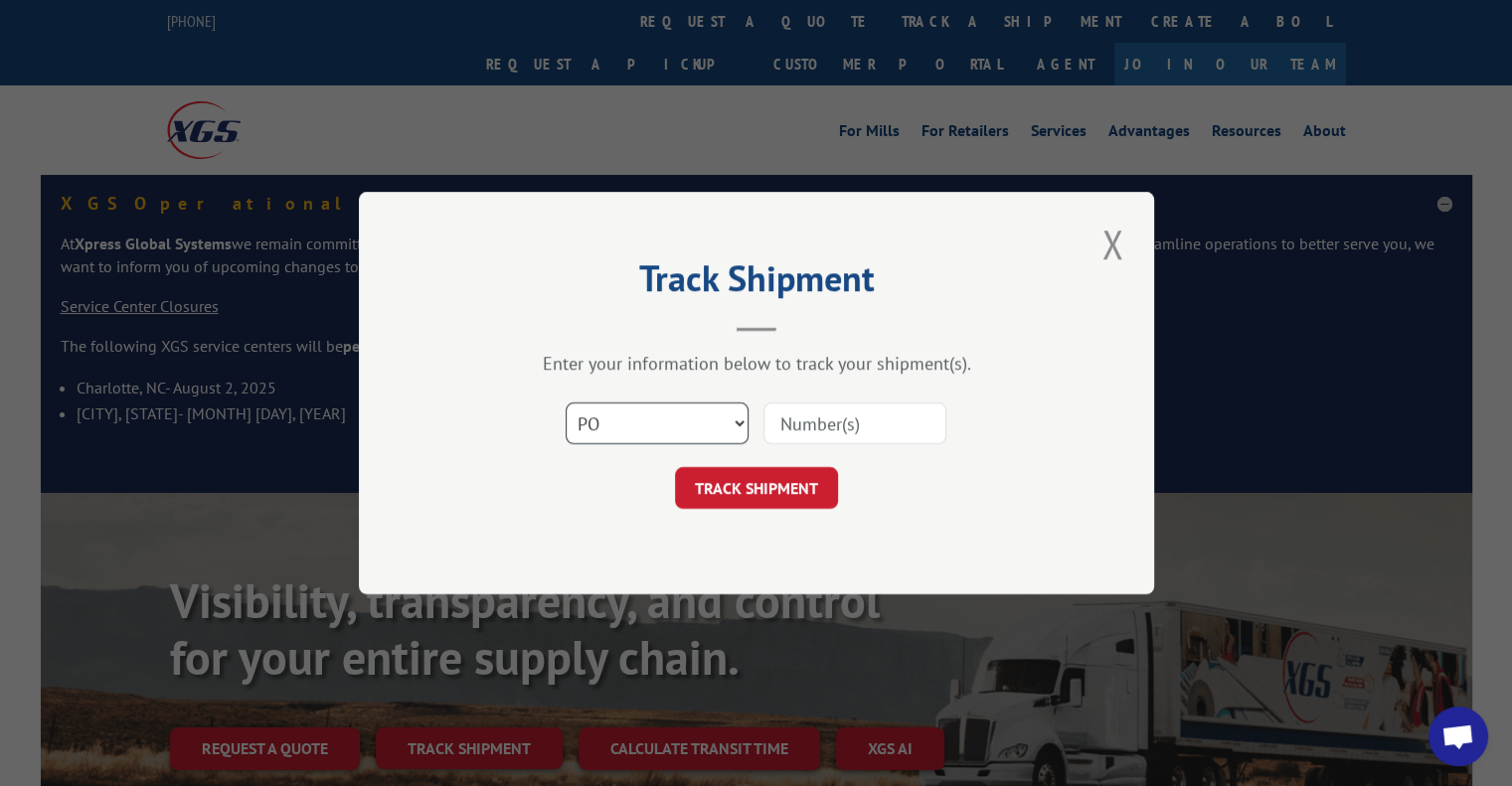 click on "Select category... Probill BOL PO" at bounding box center [657, 423] 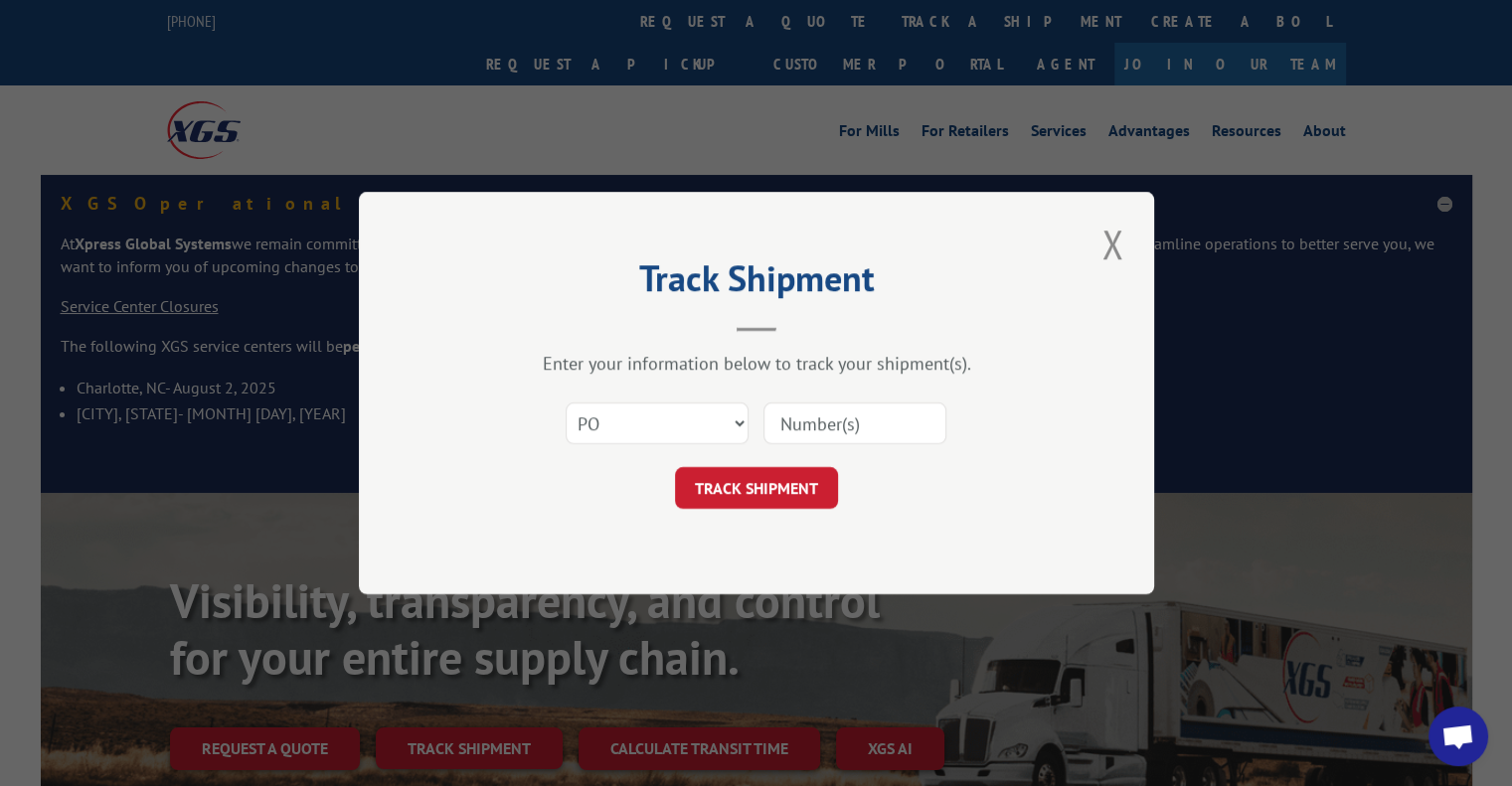 click at bounding box center [855, 423] 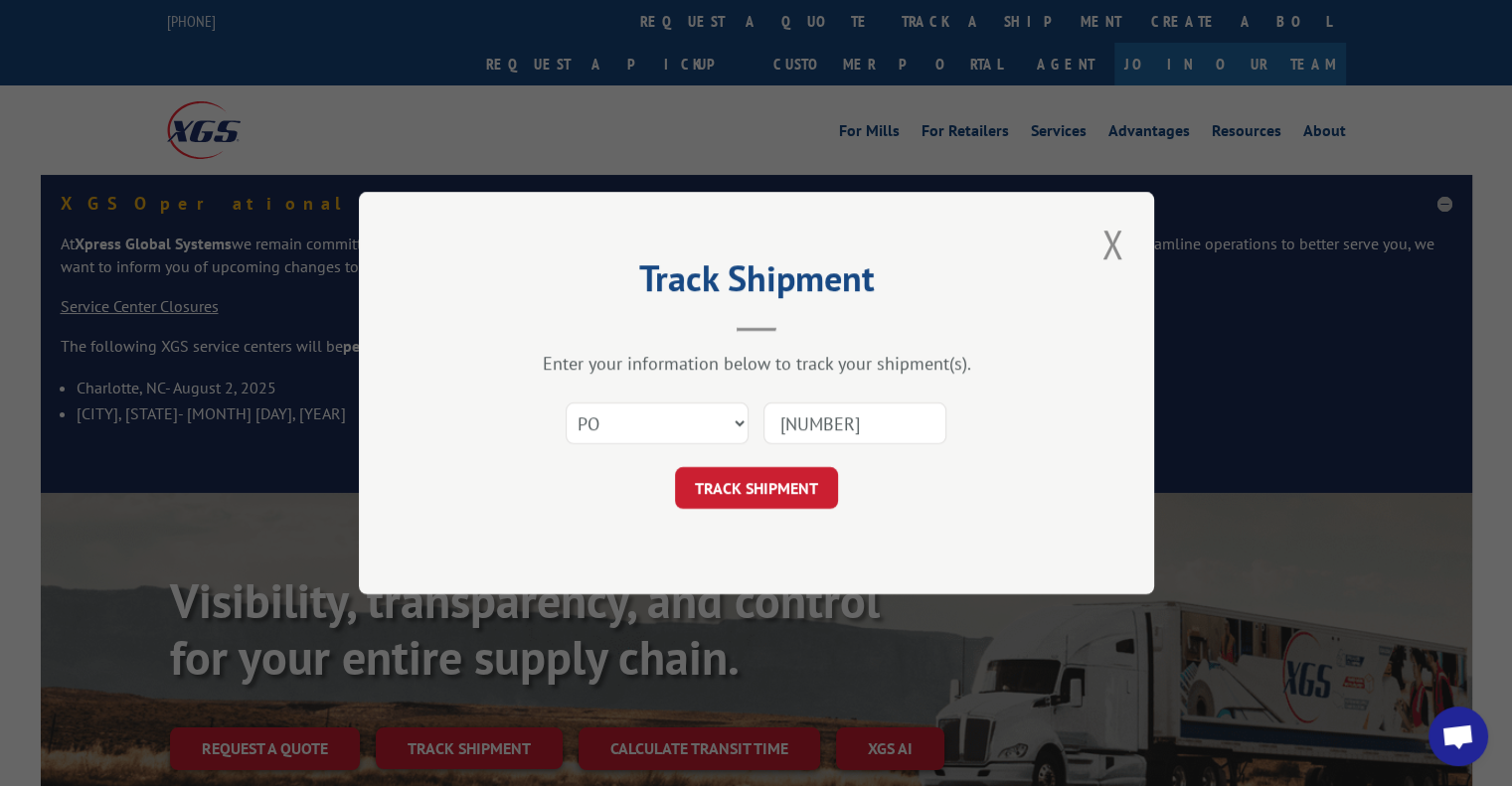 click on "[NUMBER]" at bounding box center [855, 423] 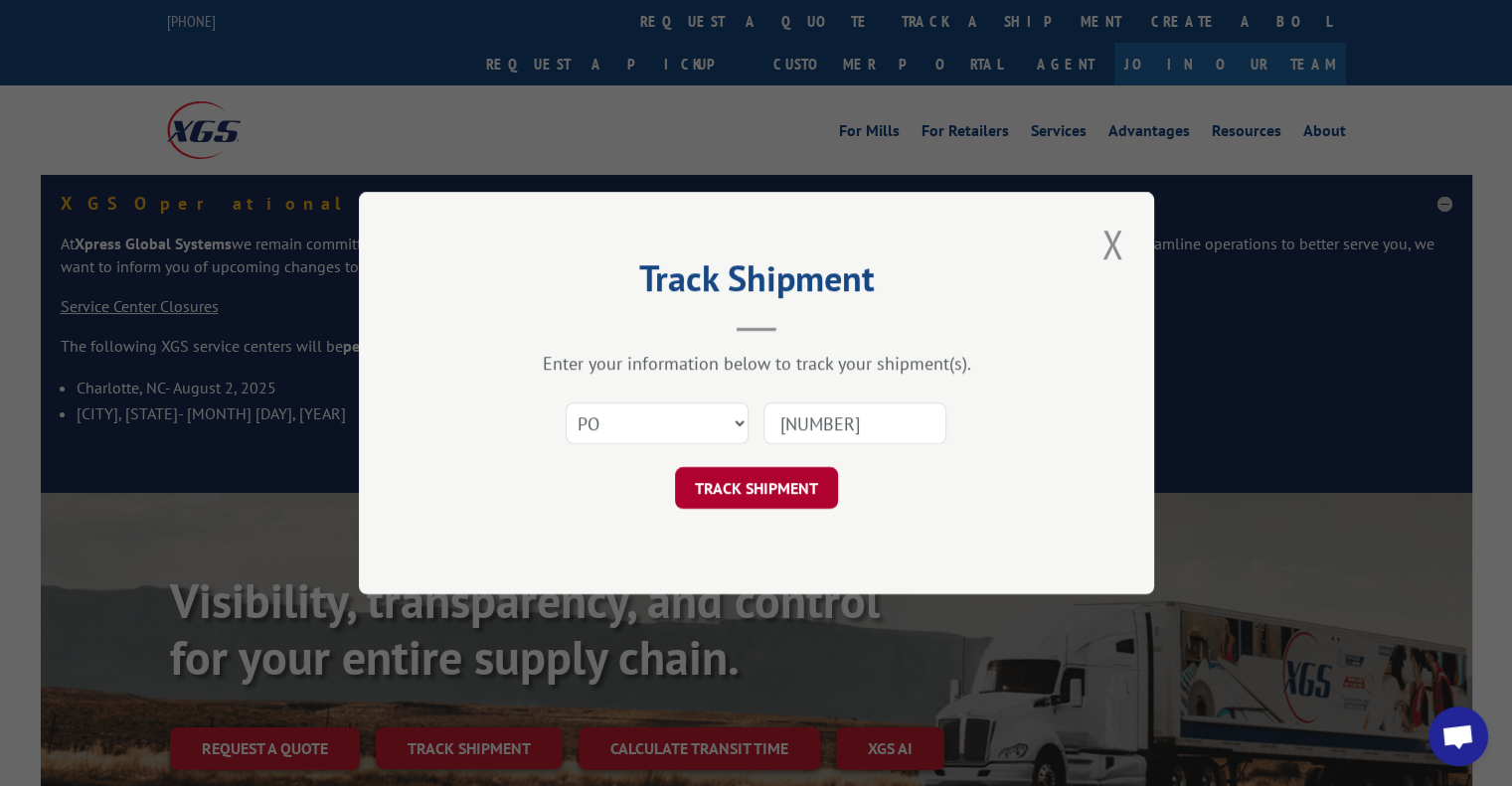 type on "[NUMBER]" 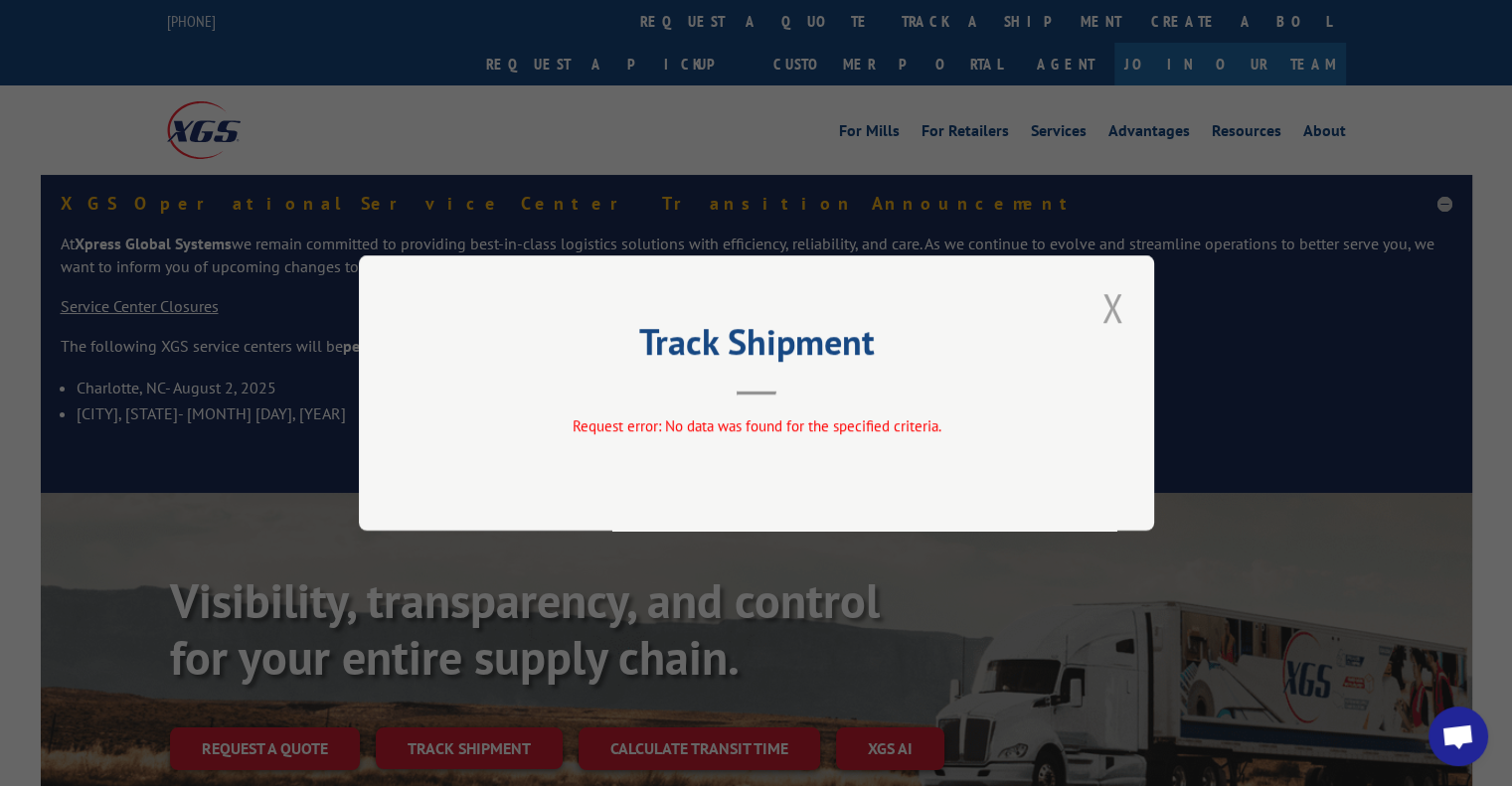 click at bounding box center (1112, 307) 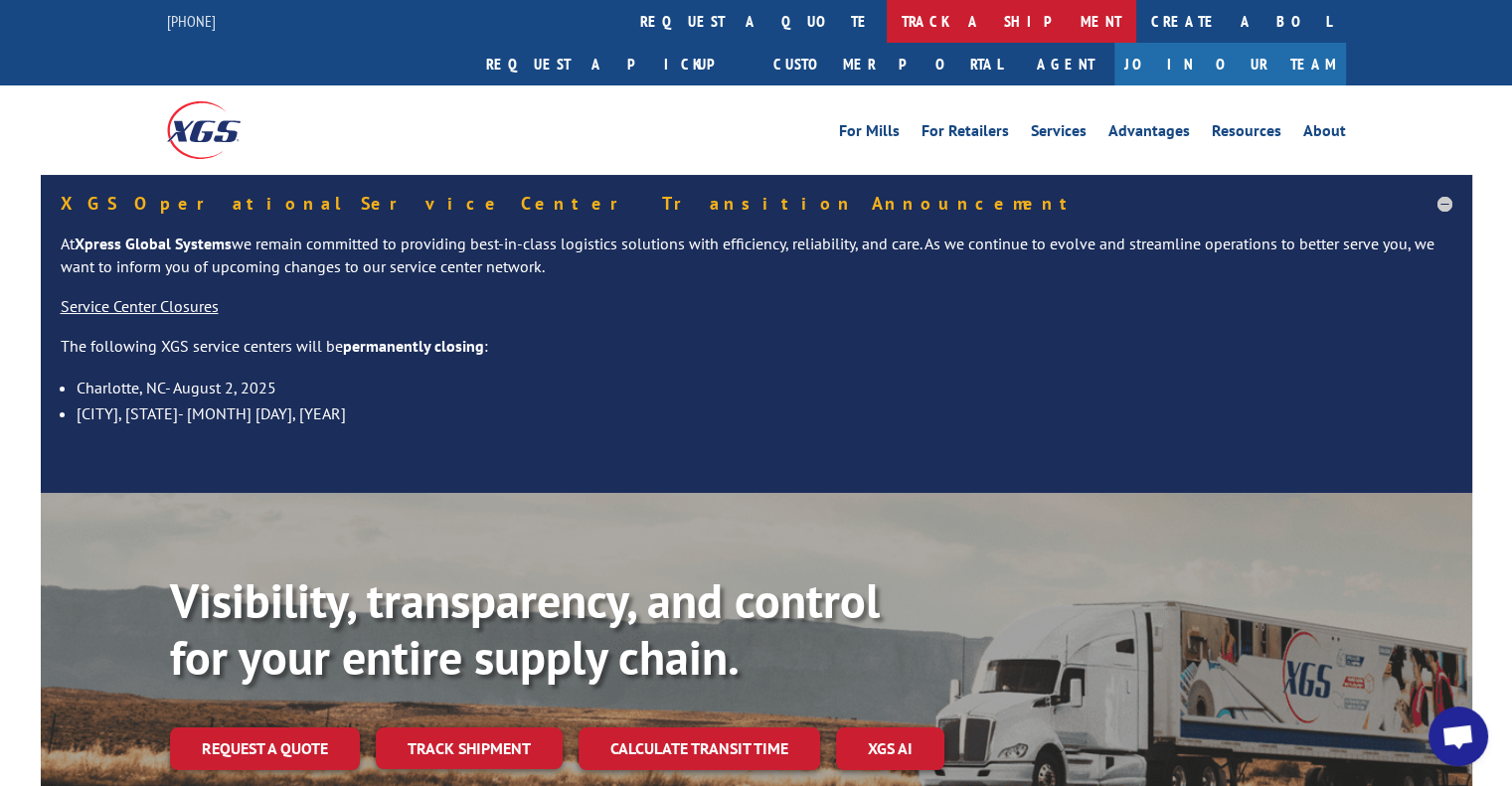 click on "track a shipment" at bounding box center [1011, 21] 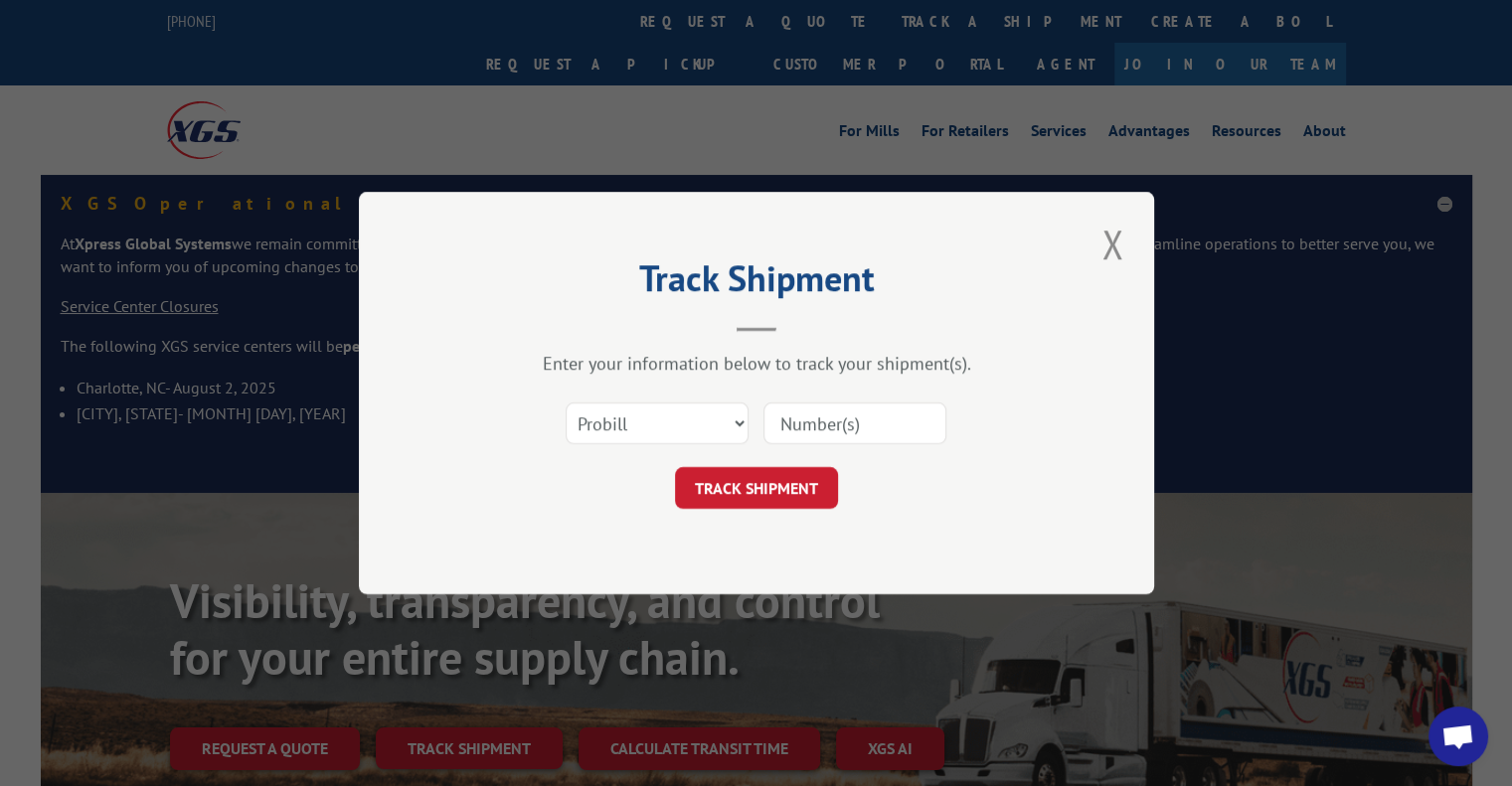 click on "Select category... Probill BOL PO" at bounding box center [756, 423] 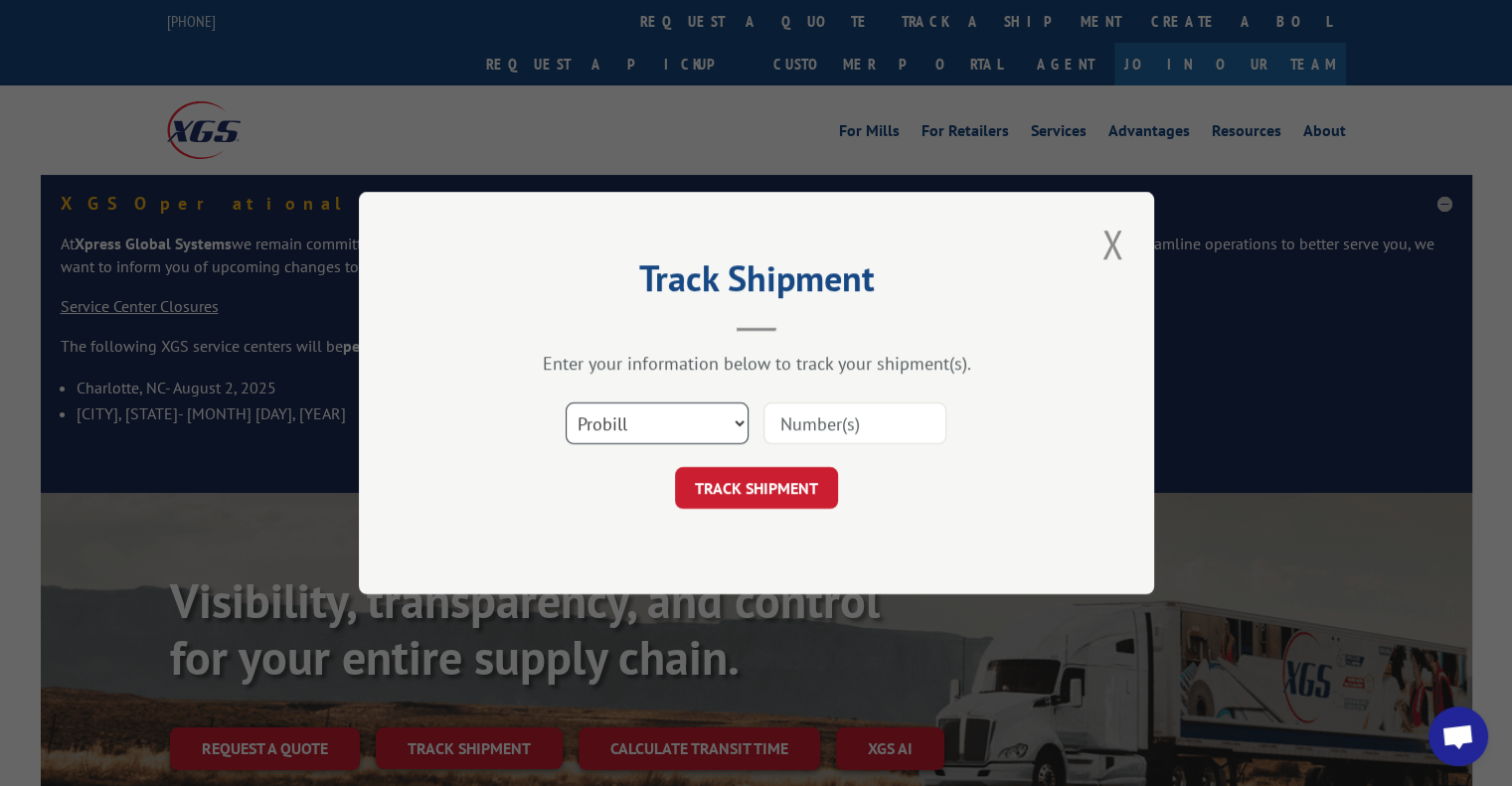 click on "Select category... Probill BOL PO" at bounding box center [657, 423] 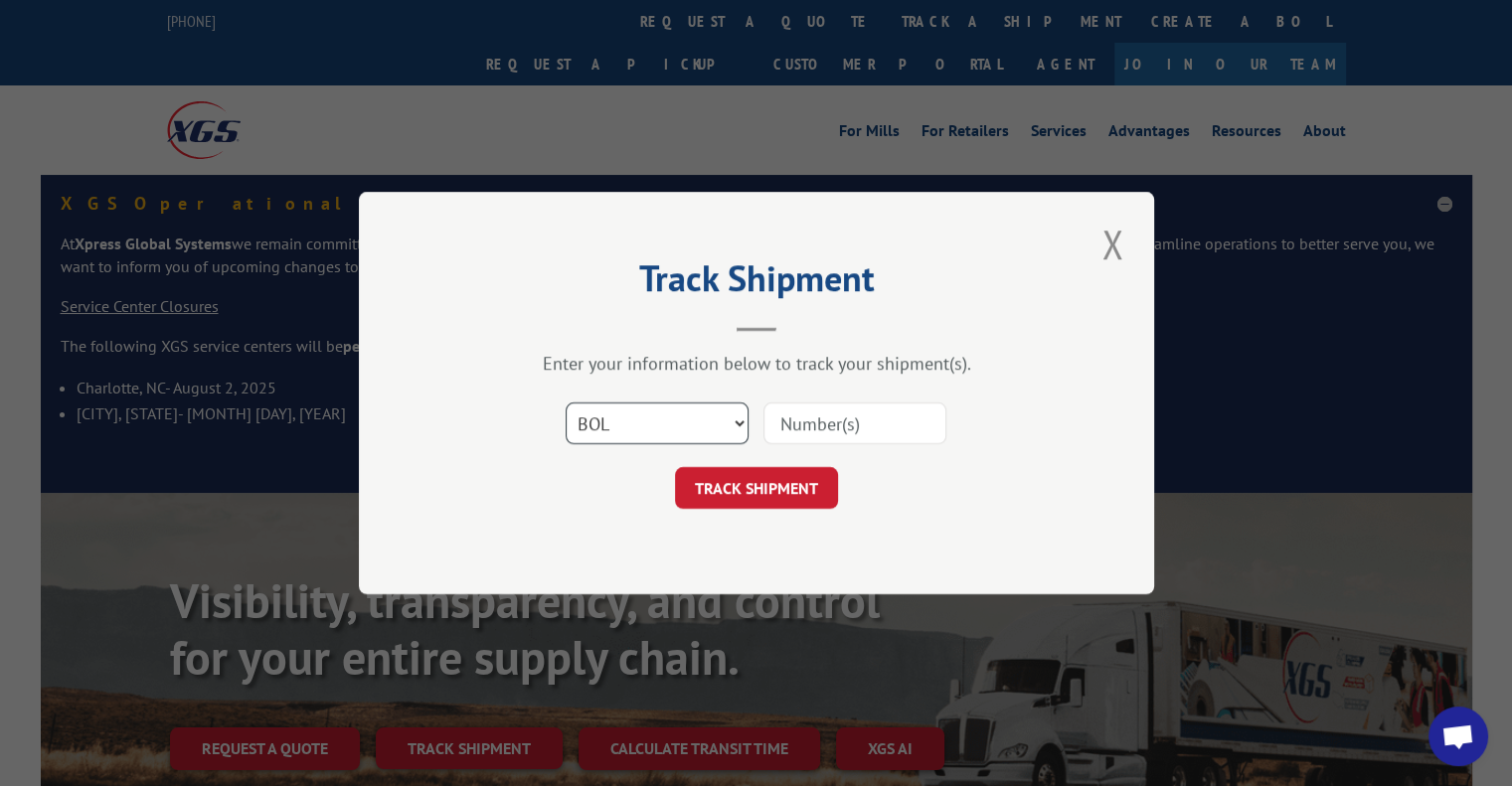 click on "Select category... Probill BOL PO" at bounding box center [657, 423] 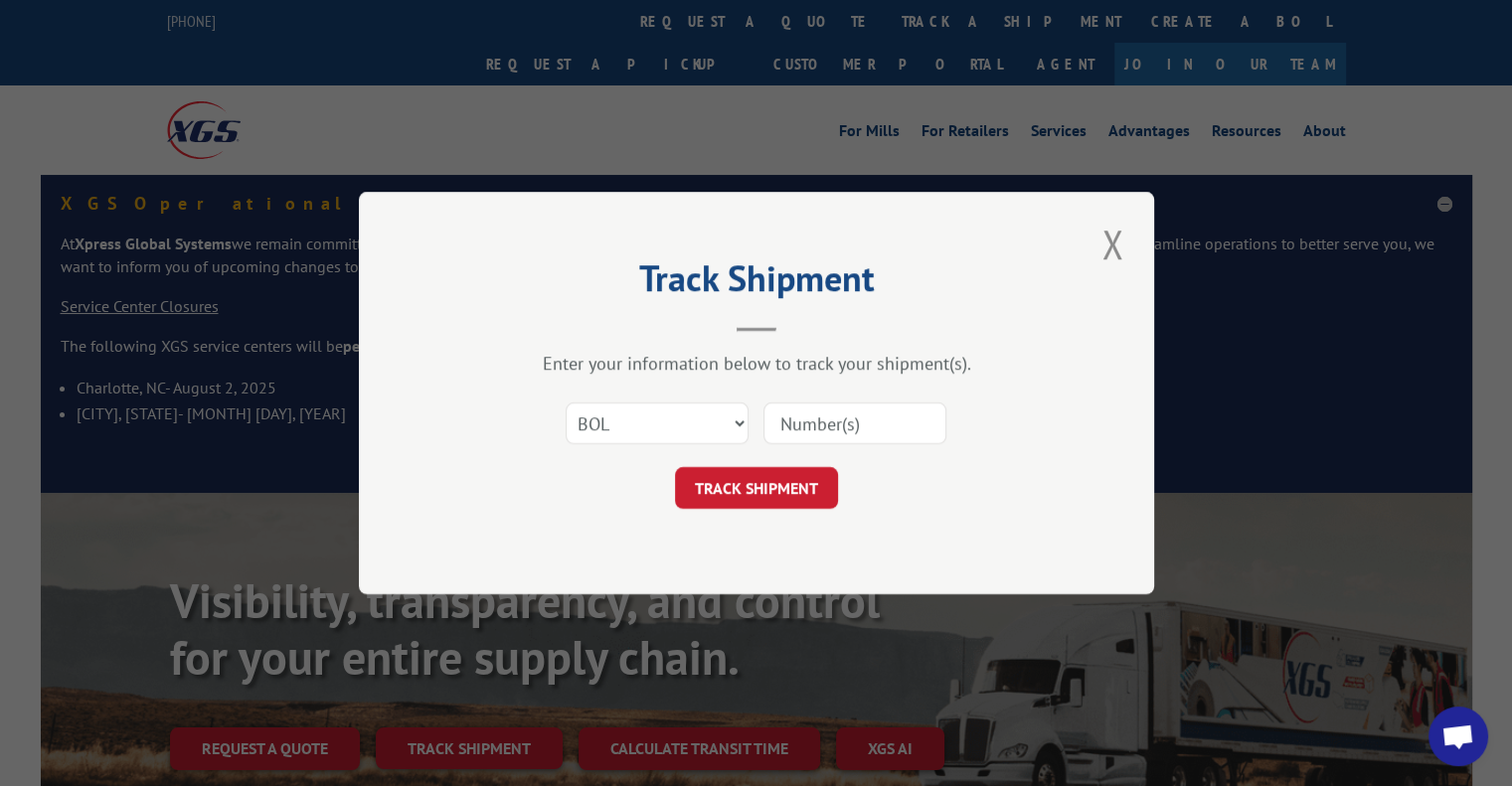 click at bounding box center [855, 423] 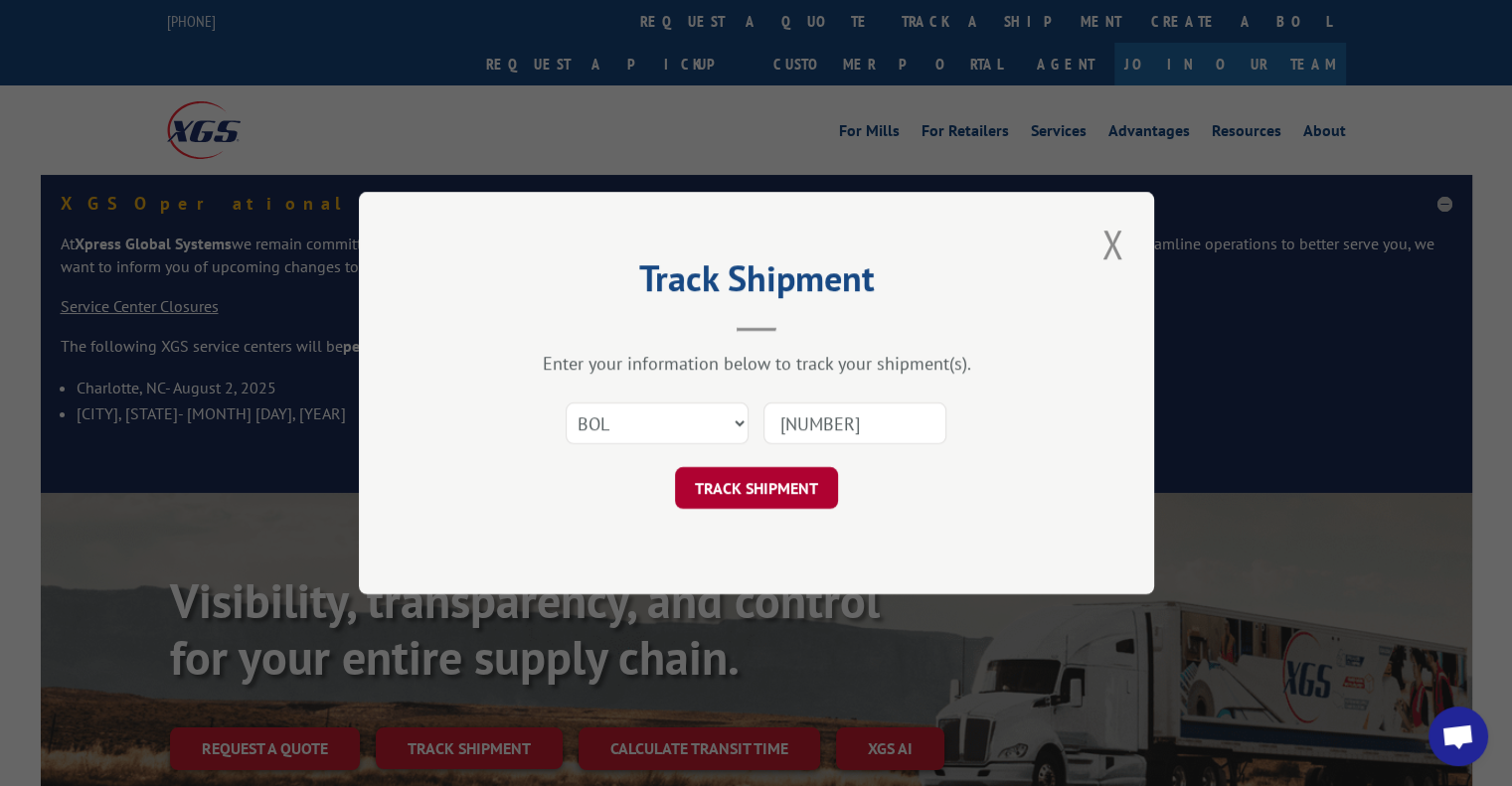 type on "[NUMBER]" 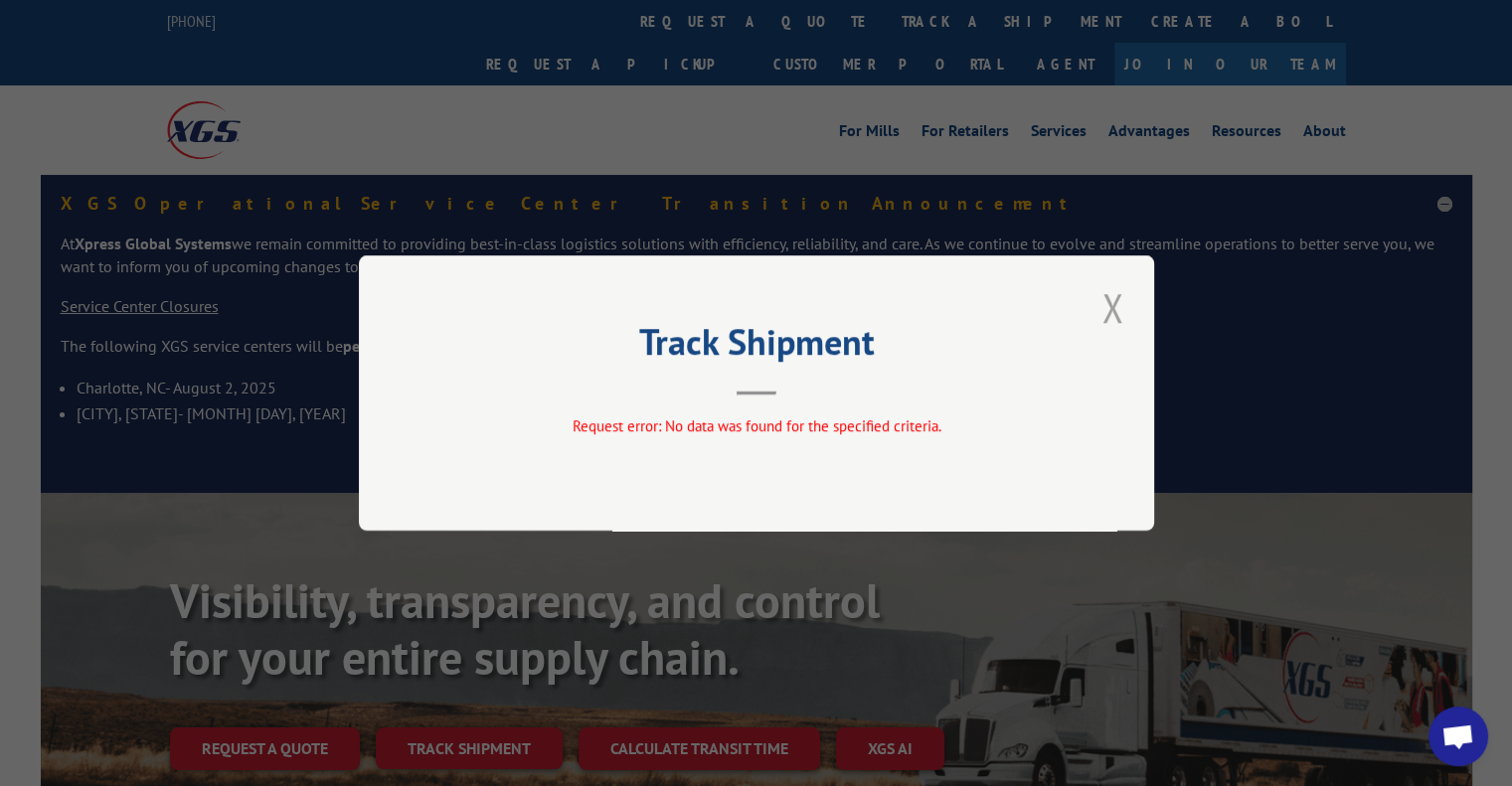 click at bounding box center [1112, 307] 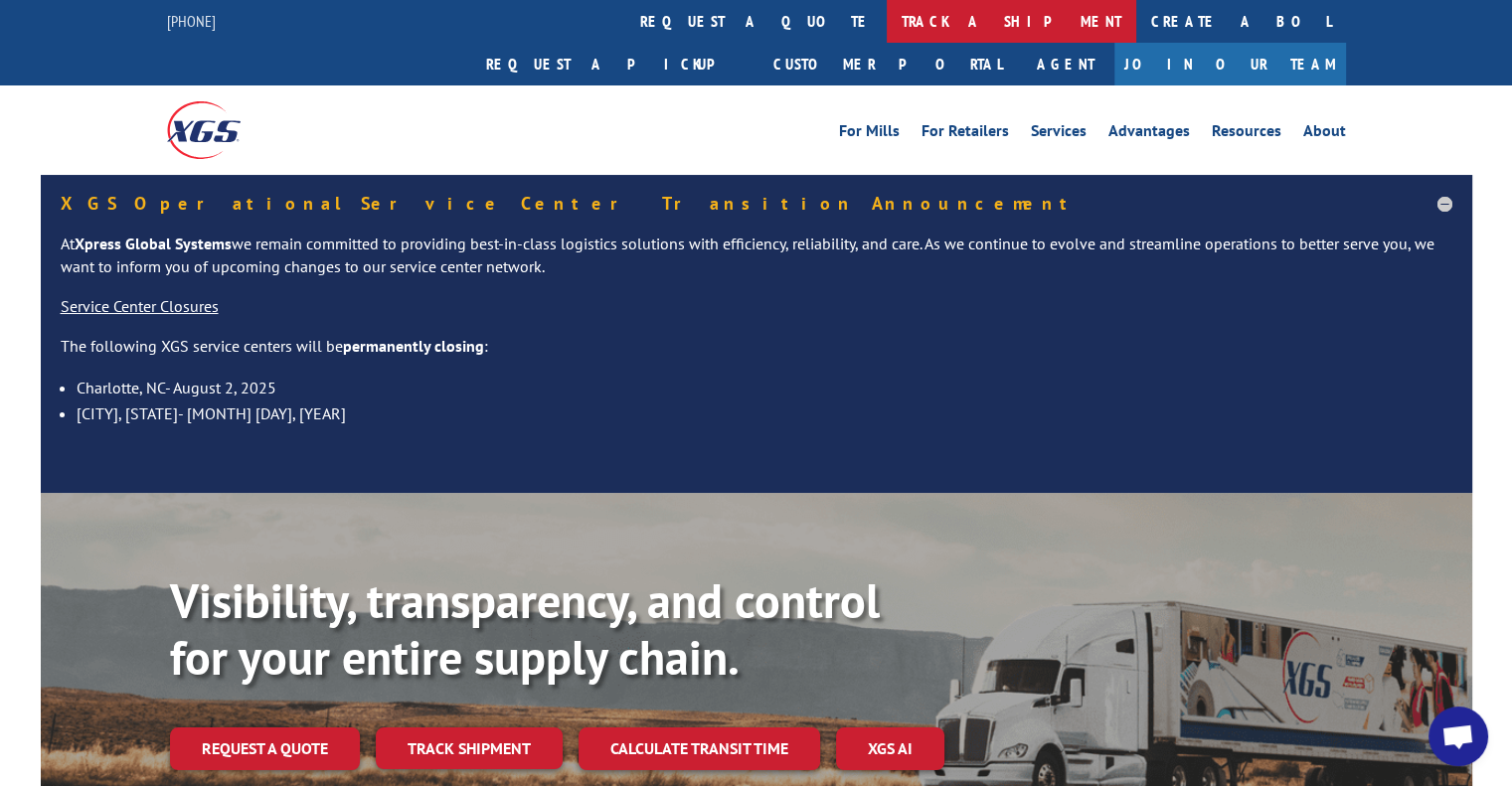 click on "track a shipment" at bounding box center [1011, 21] 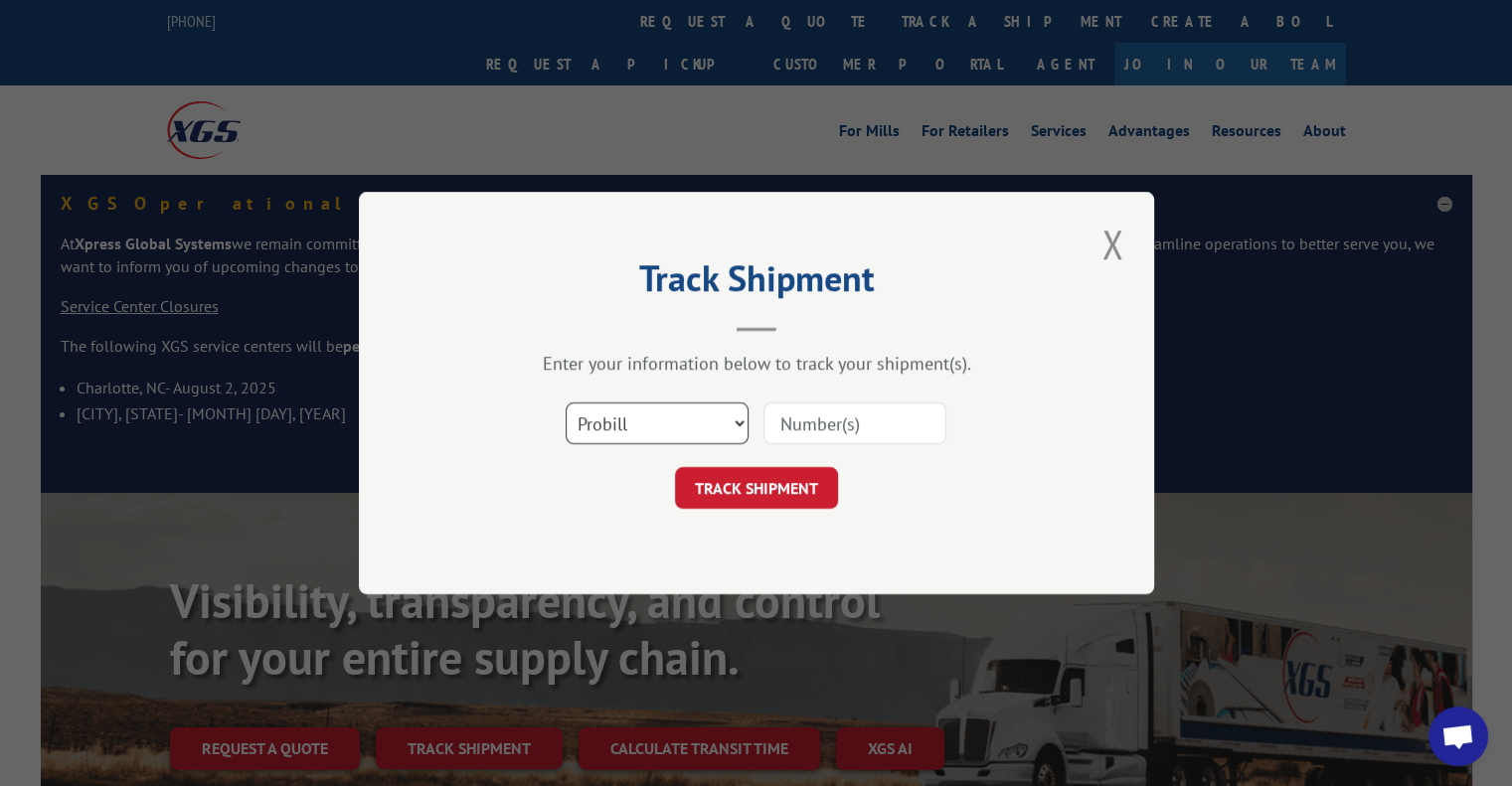 drag, startPoint x: 645, startPoint y: 428, endPoint x: 644, endPoint y: 439, distance: 11.045361 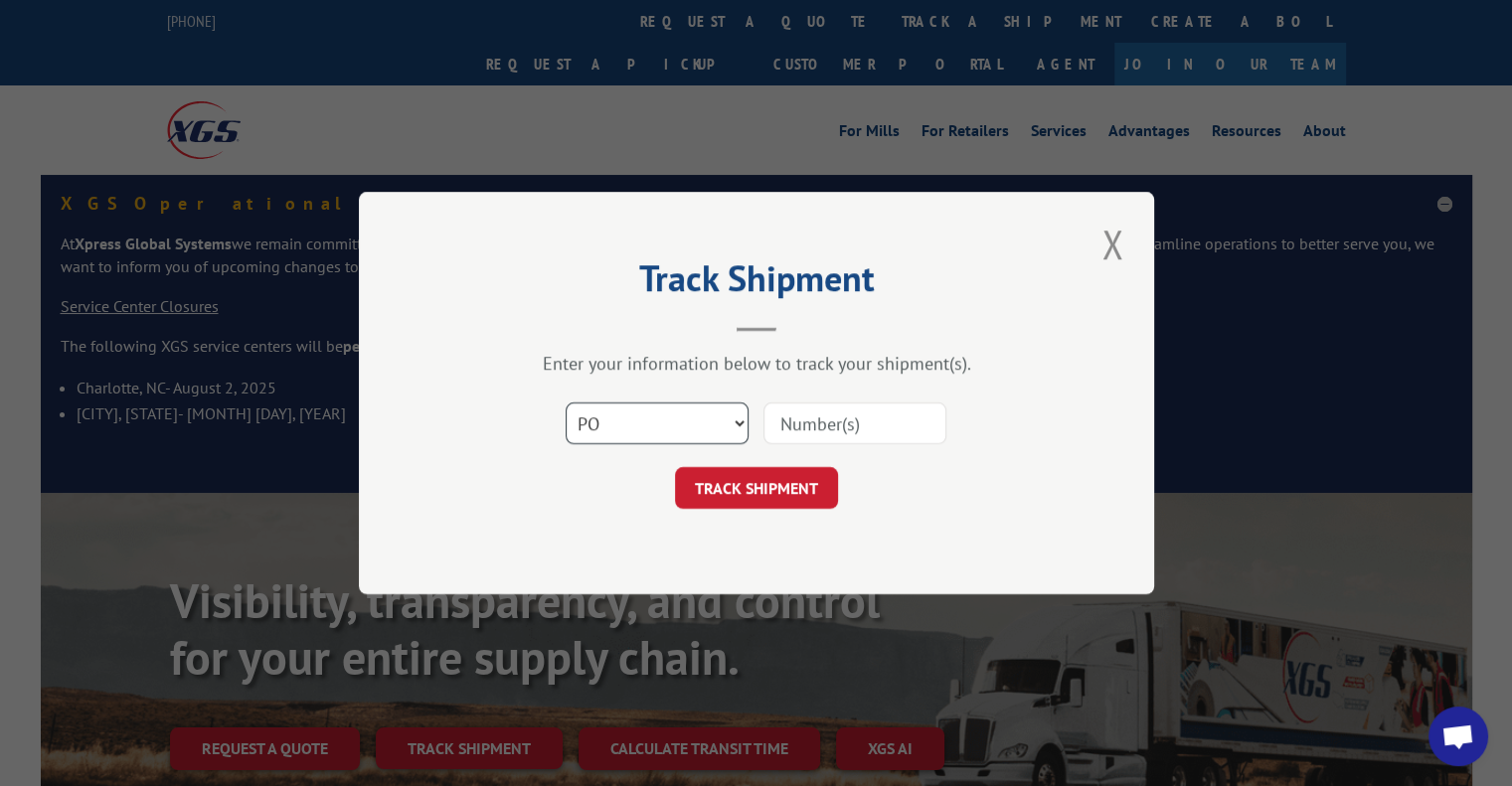click on "Select category... Probill BOL PO" at bounding box center [657, 423] 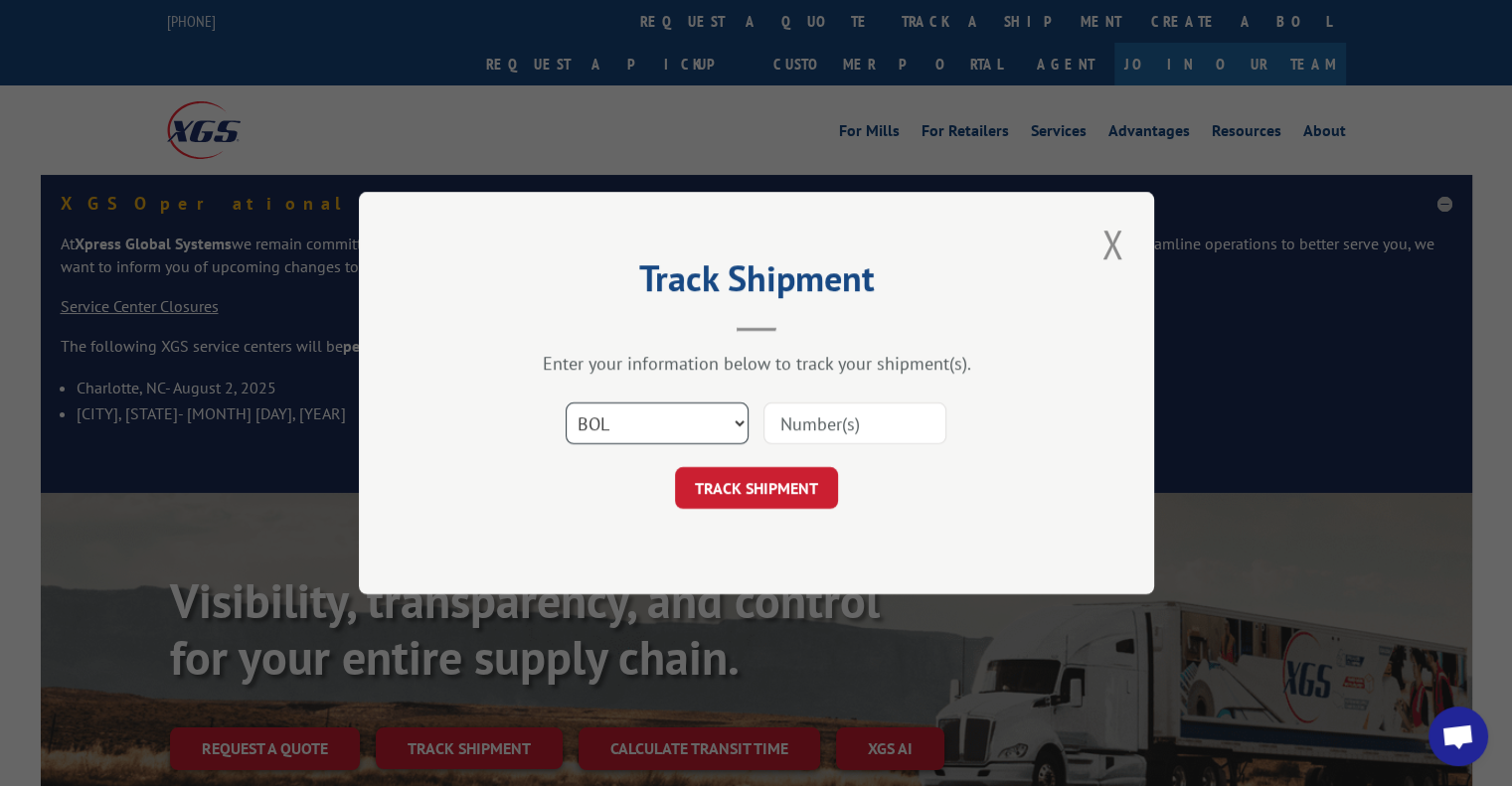 click on "Select category... Probill BOL PO" at bounding box center (657, 423) 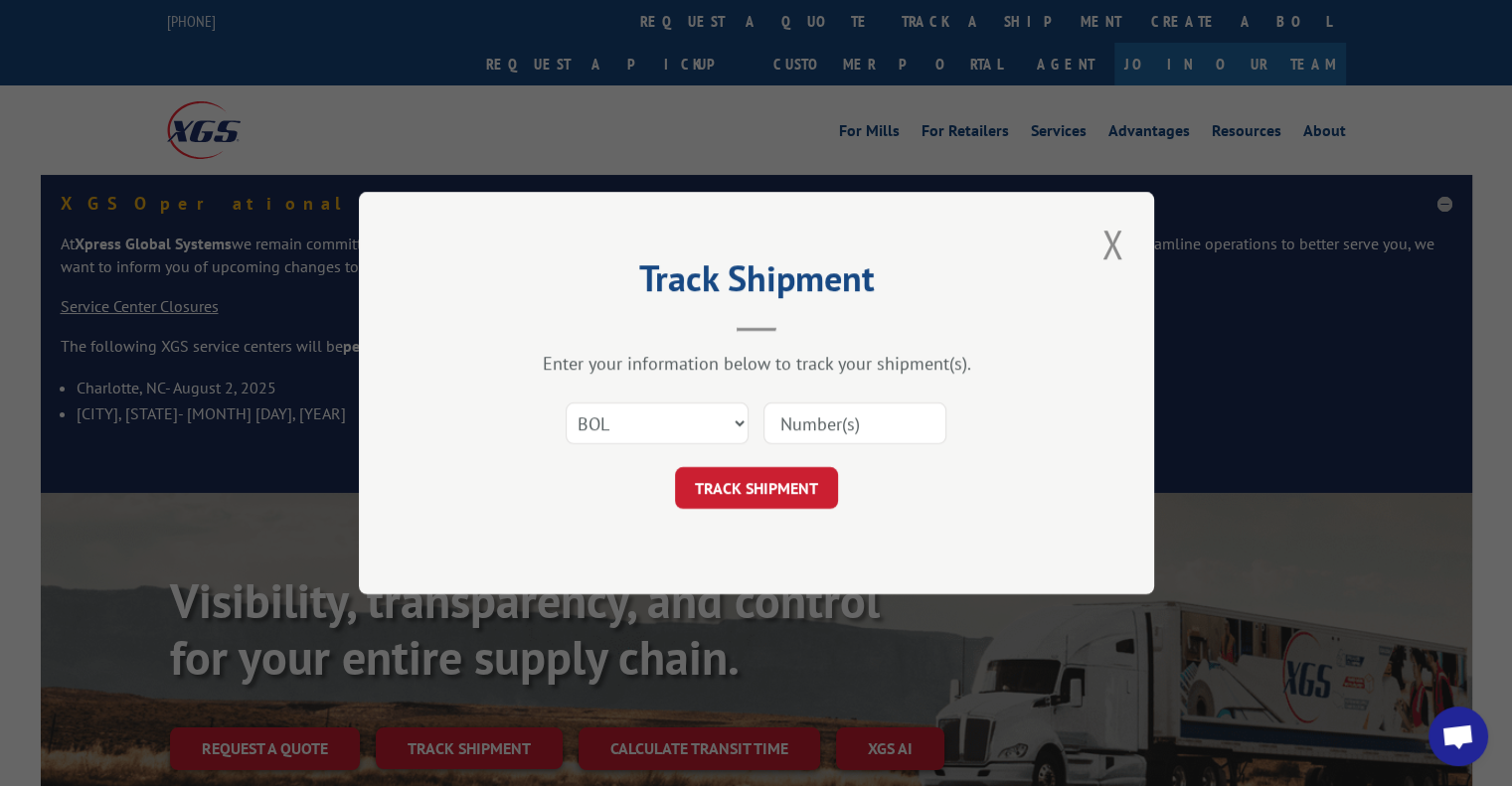 click at bounding box center [855, 423] 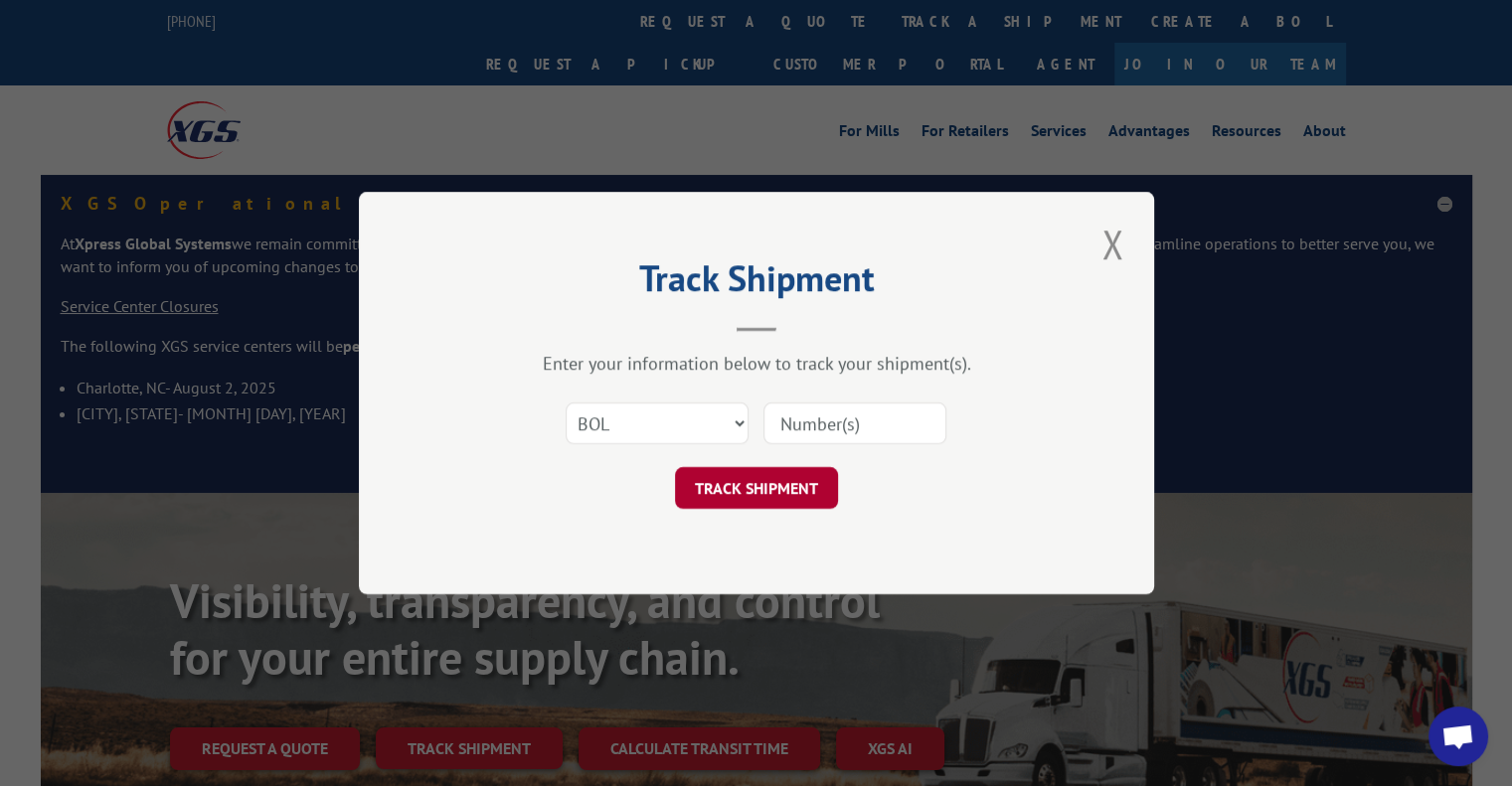 paste on "[NUMBER]" 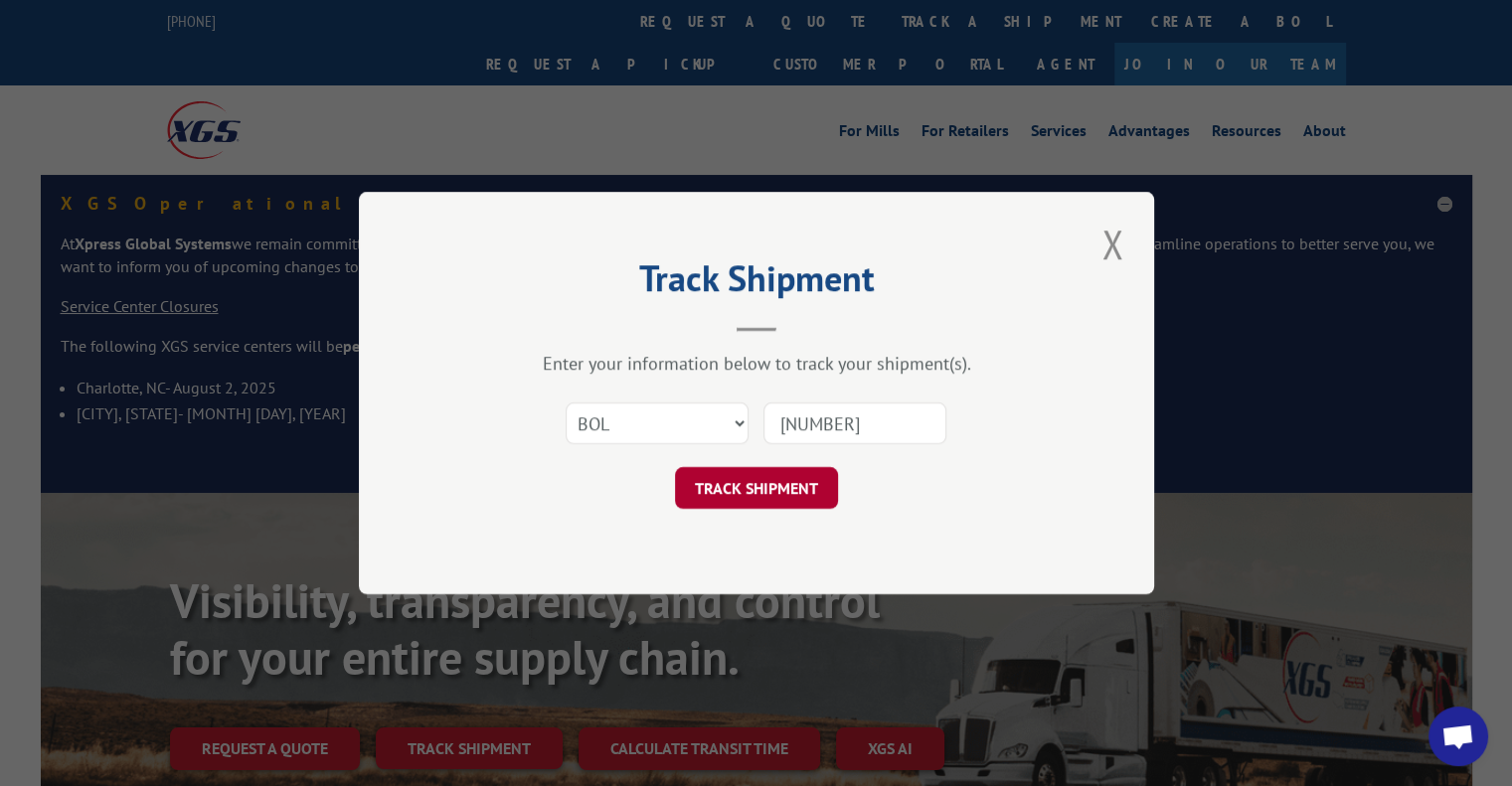 type on "[NUMBER]" 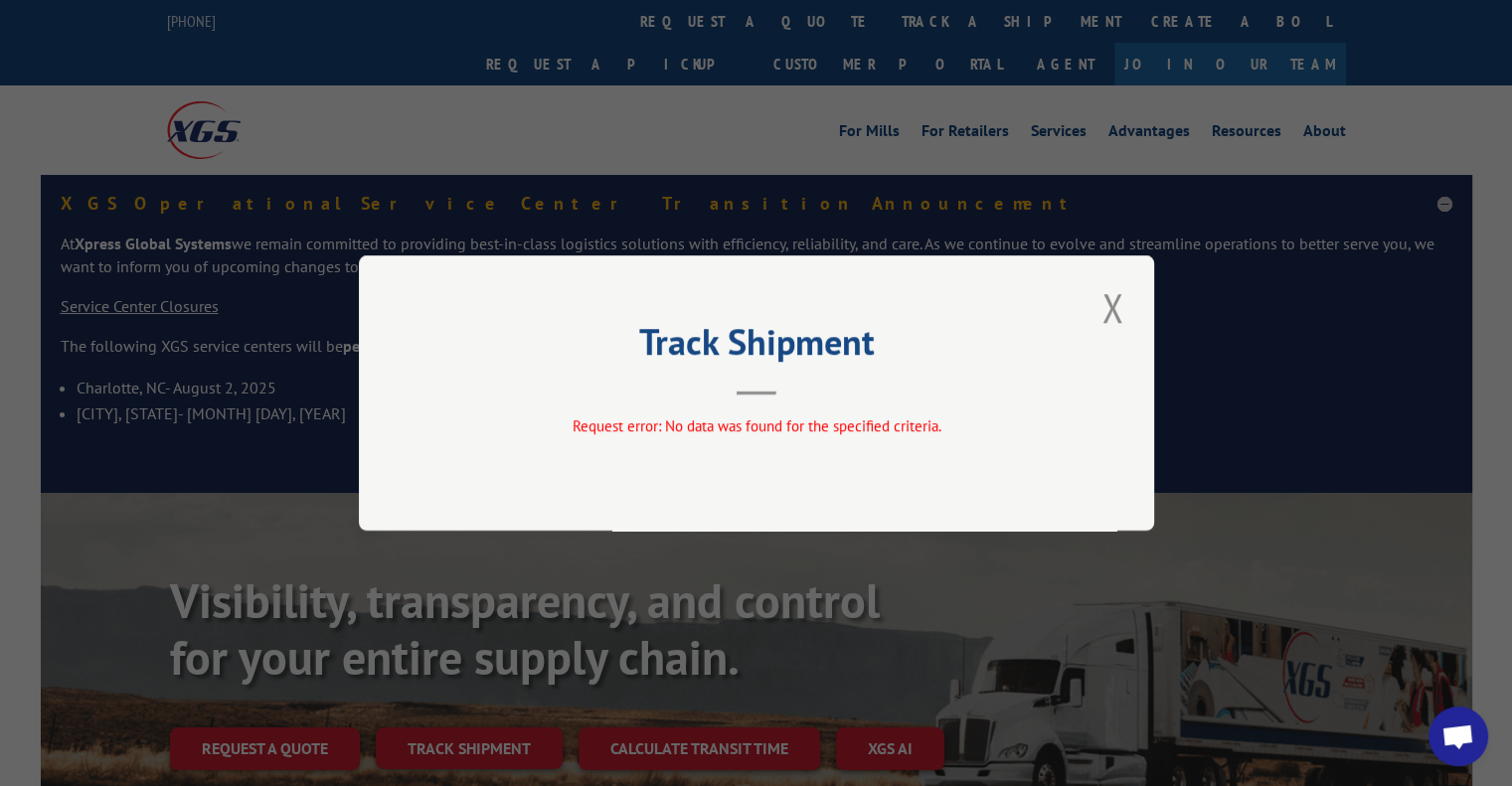 click on "Track Shipment Request error: No data was found for the specified criteria." at bounding box center (756, 393) 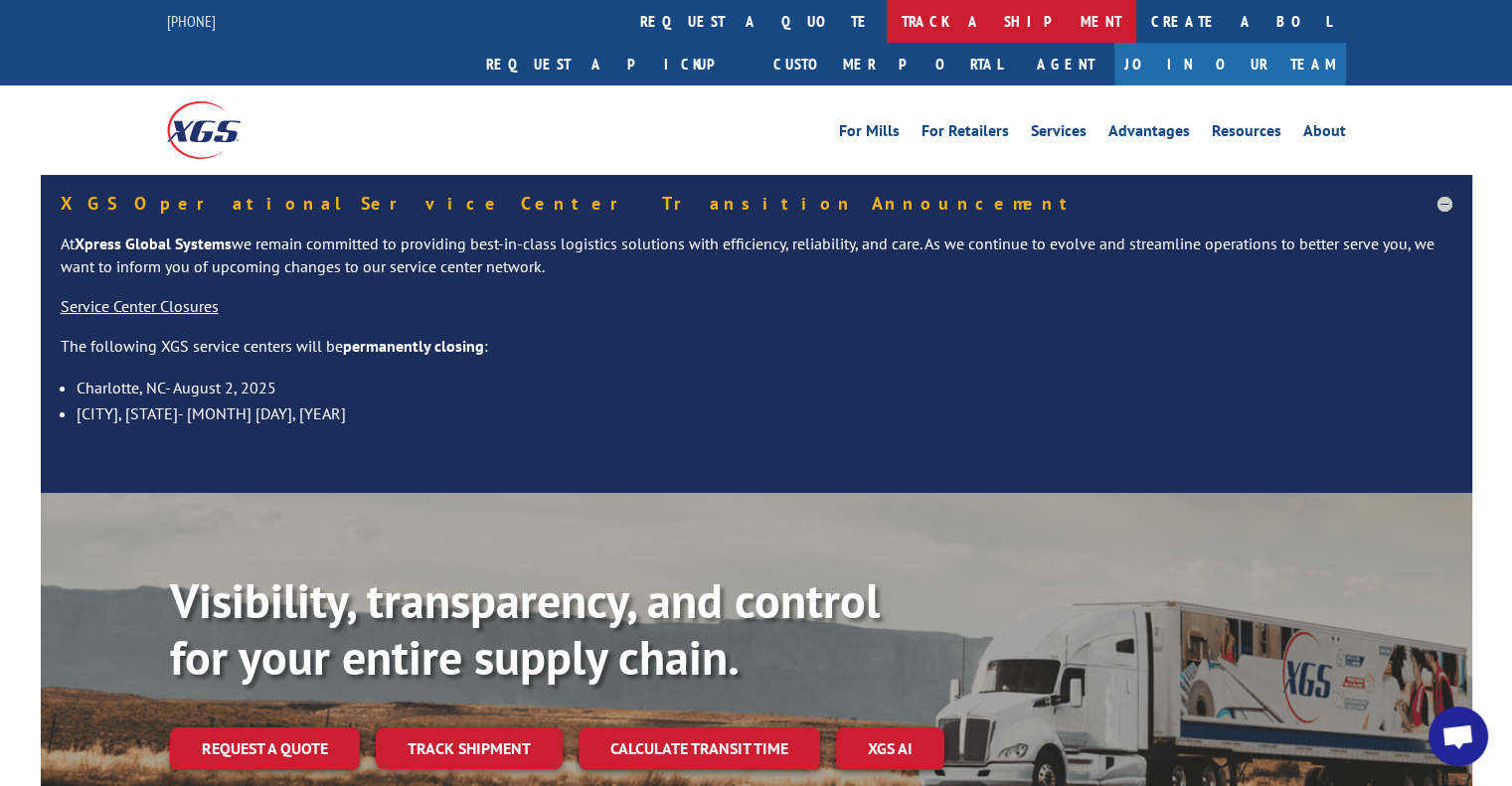 click on "track a shipment" at bounding box center [1011, 21] 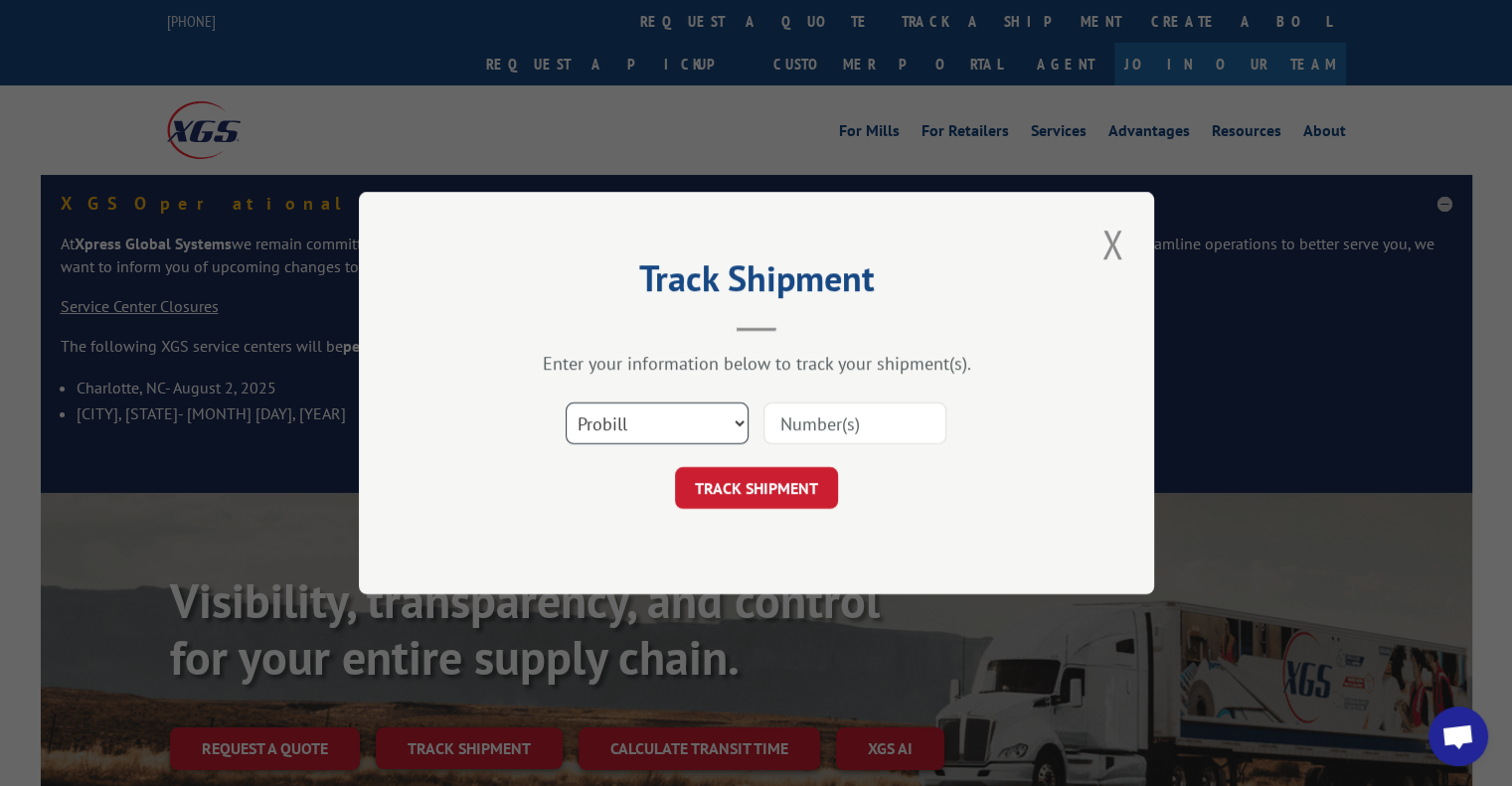 click on "Select category... Probill BOL PO" at bounding box center [657, 423] 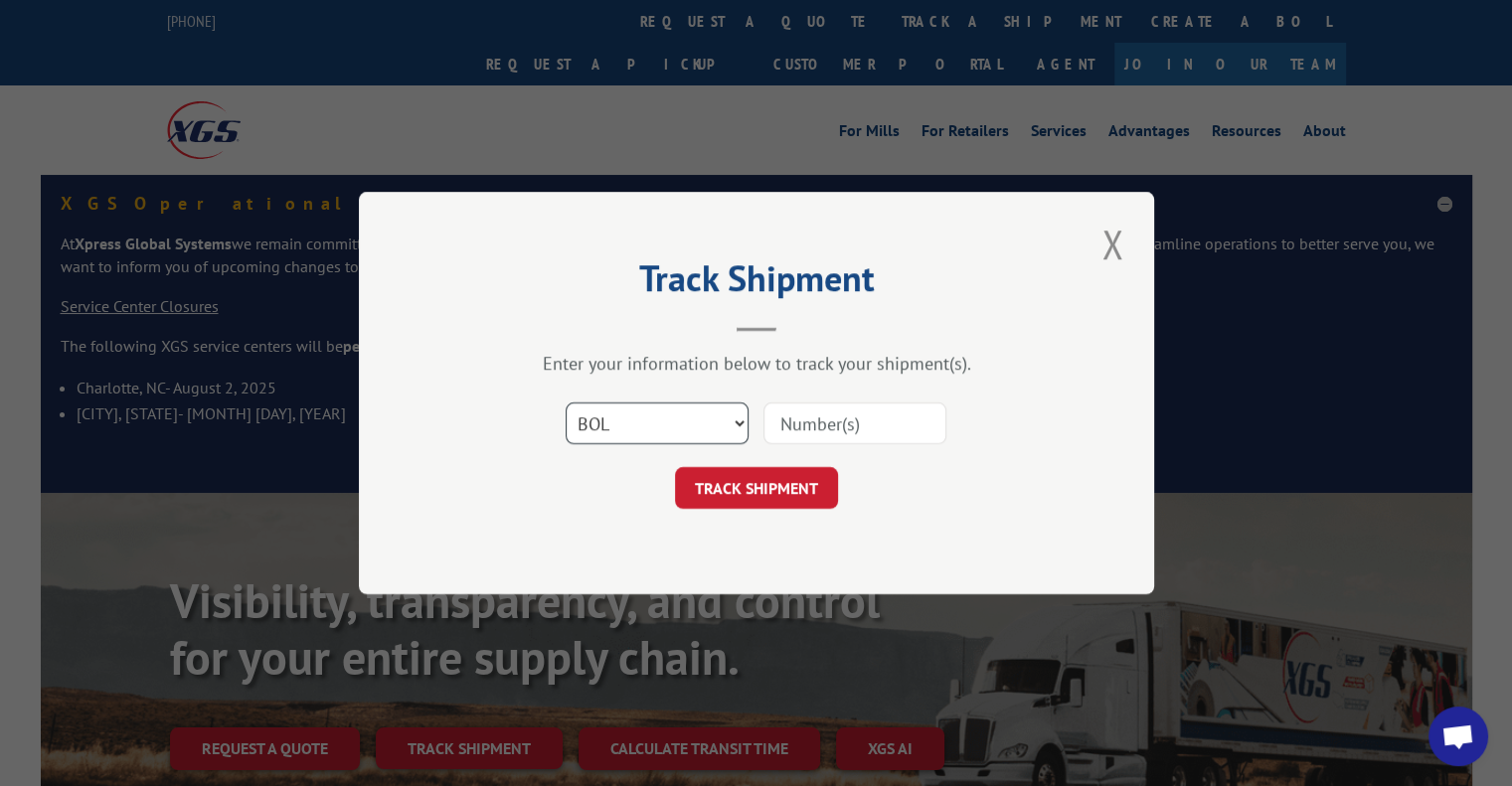 click on "Select category... Probill BOL PO" at bounding box center (657, 423) 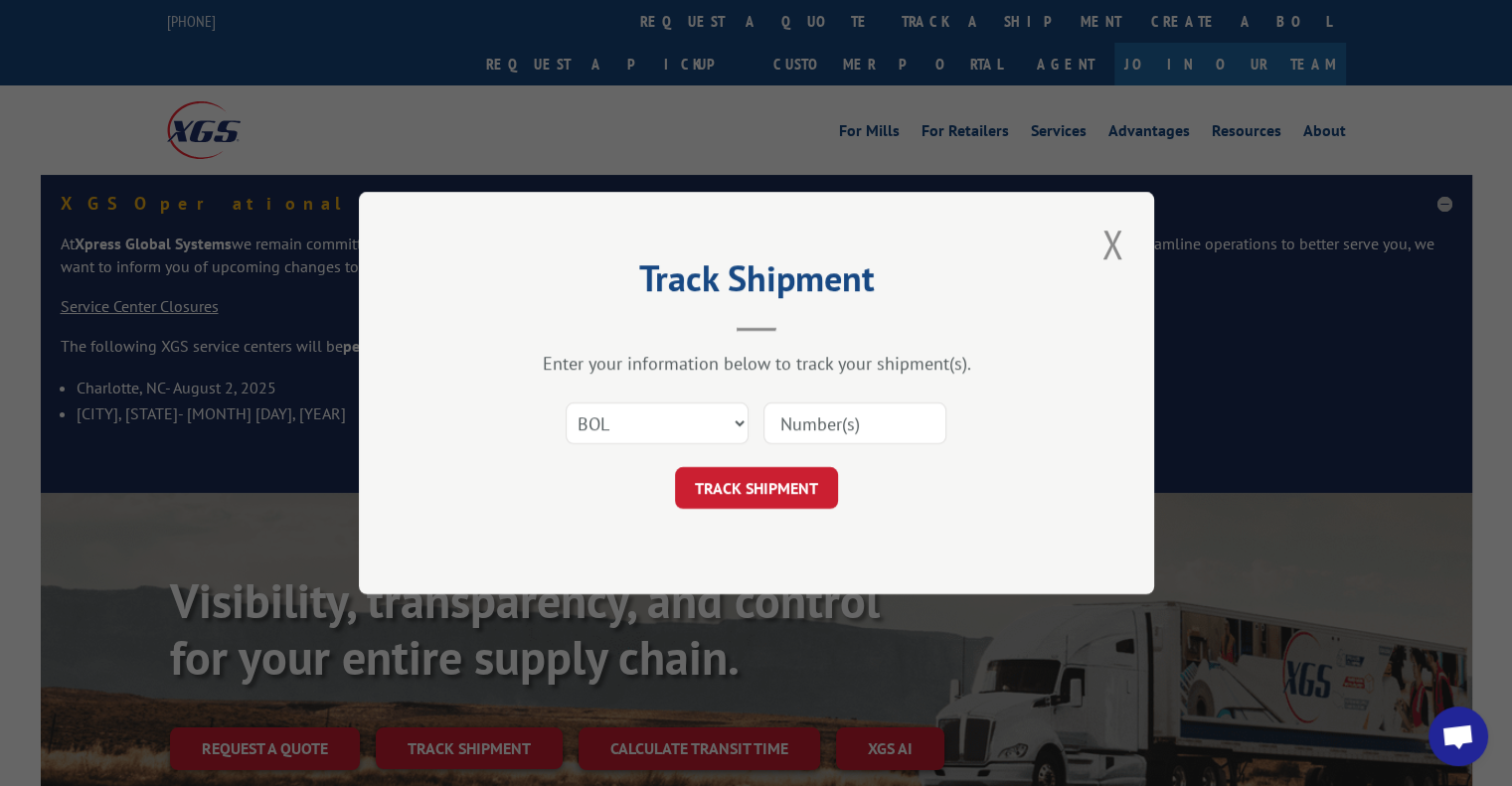 click at bounding box center (855, 423) 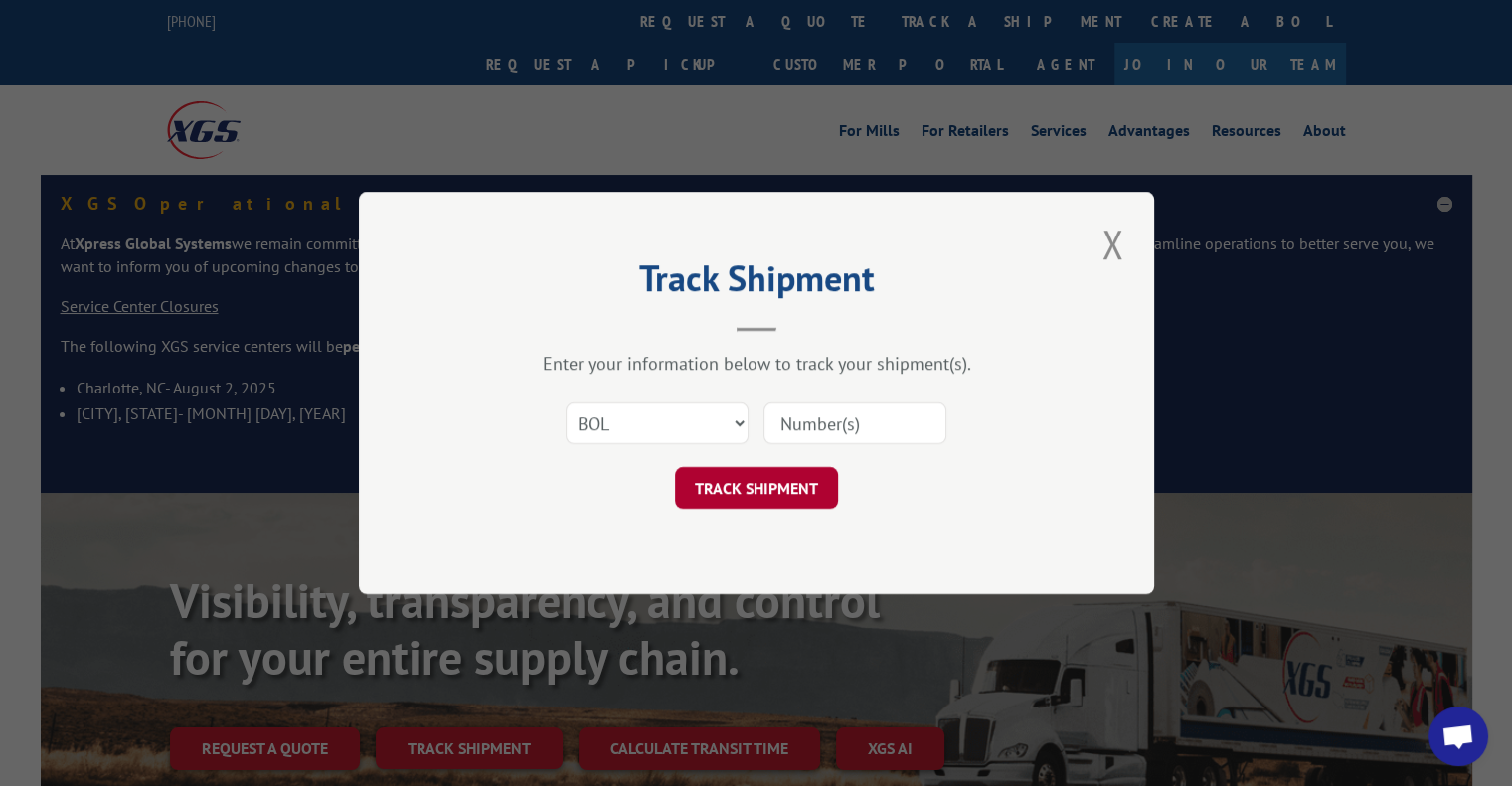paste on "[NUMBER]" 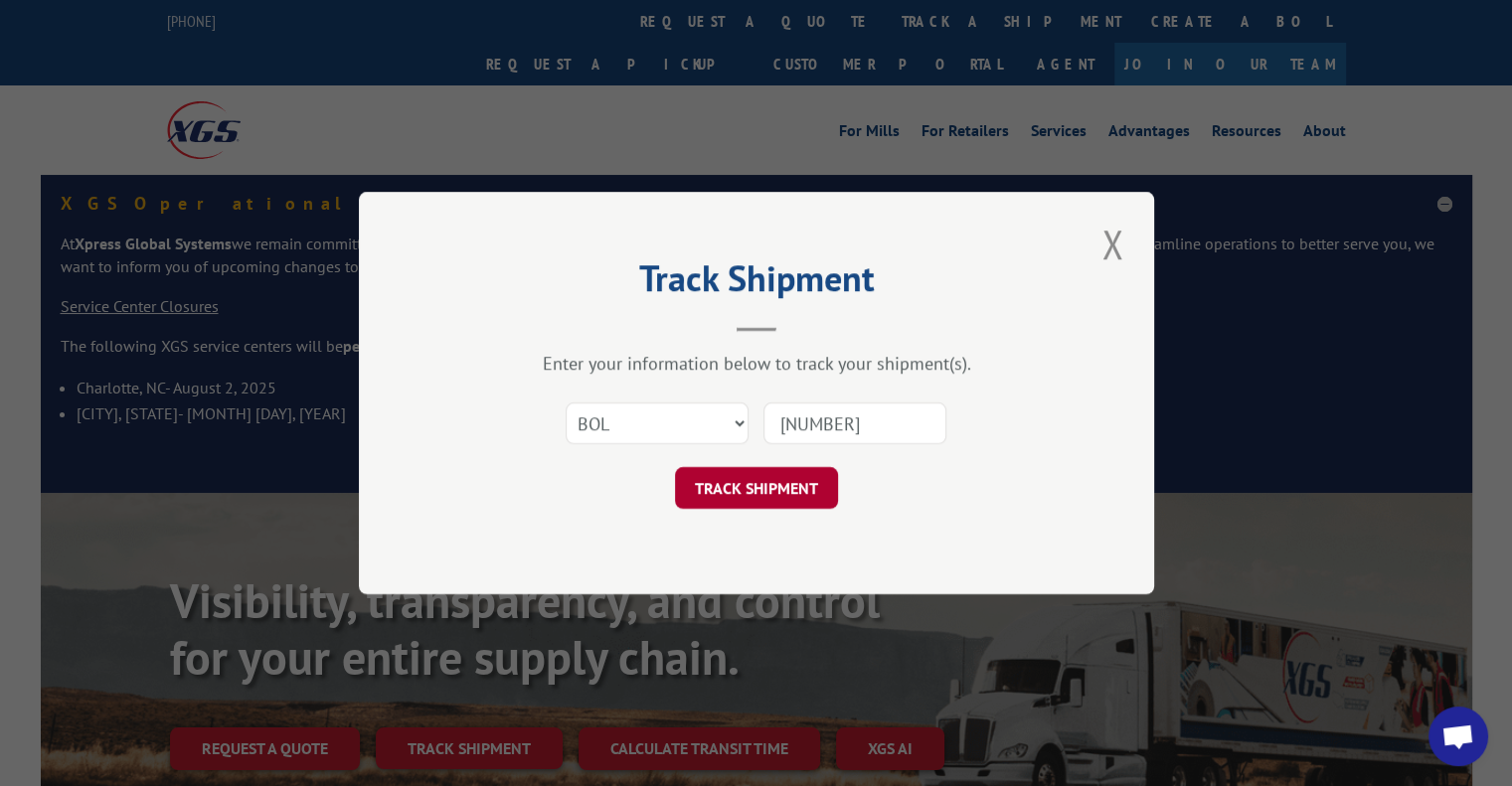 type on "[NUMBER]" 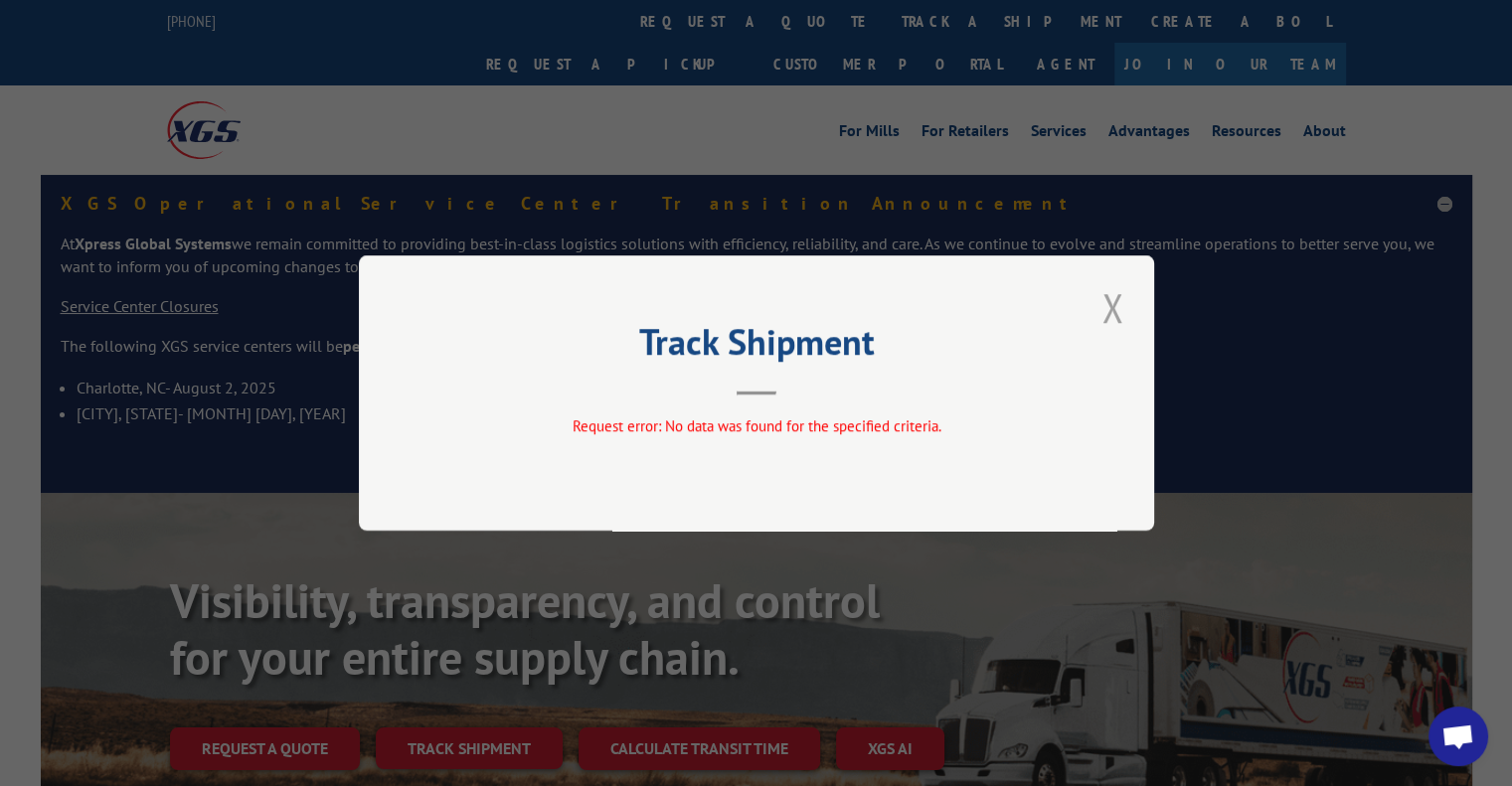 click at bounding box center [1112, 307] 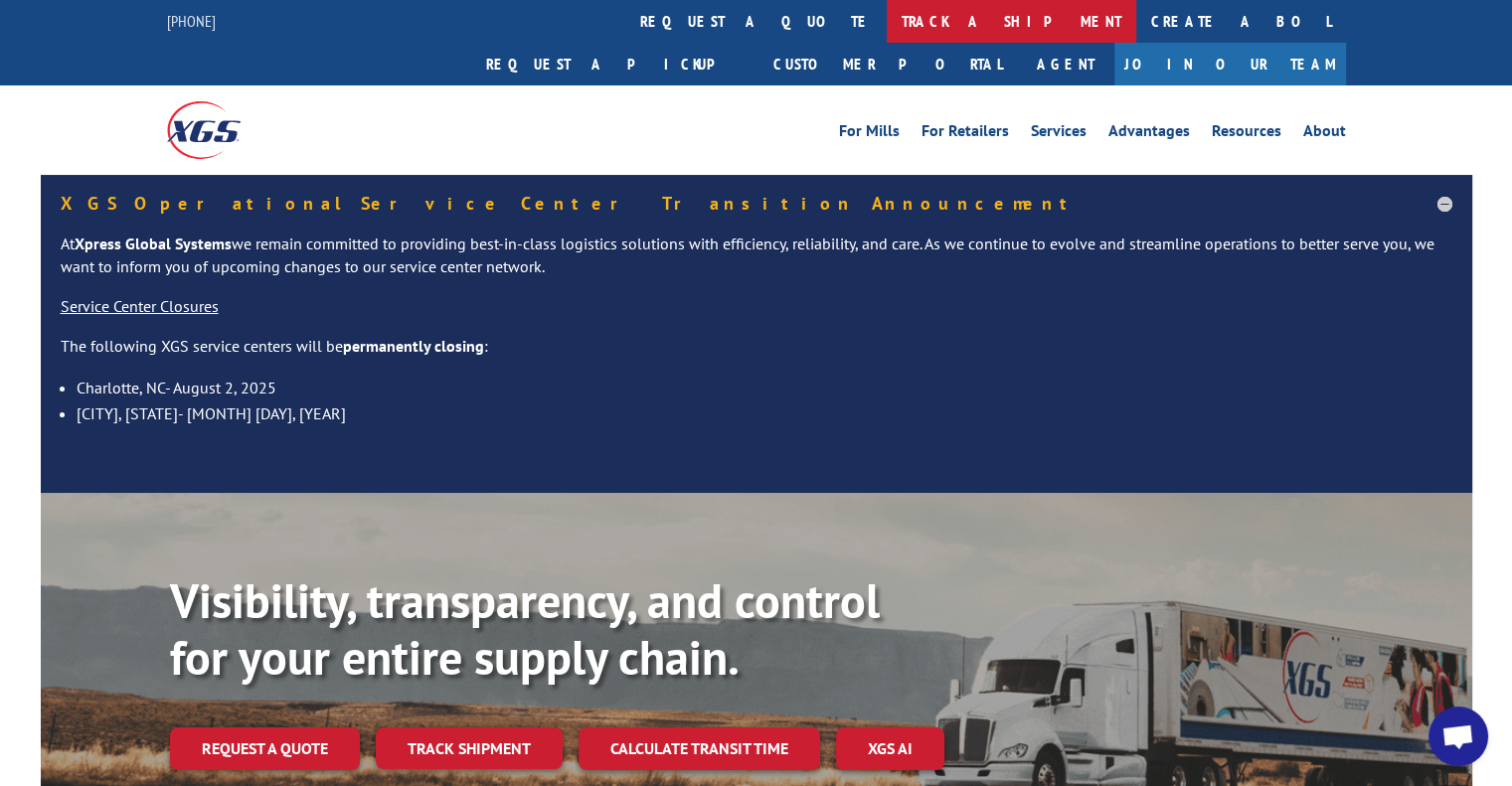click on "track a shipment" at bounding box center [1011, 21] 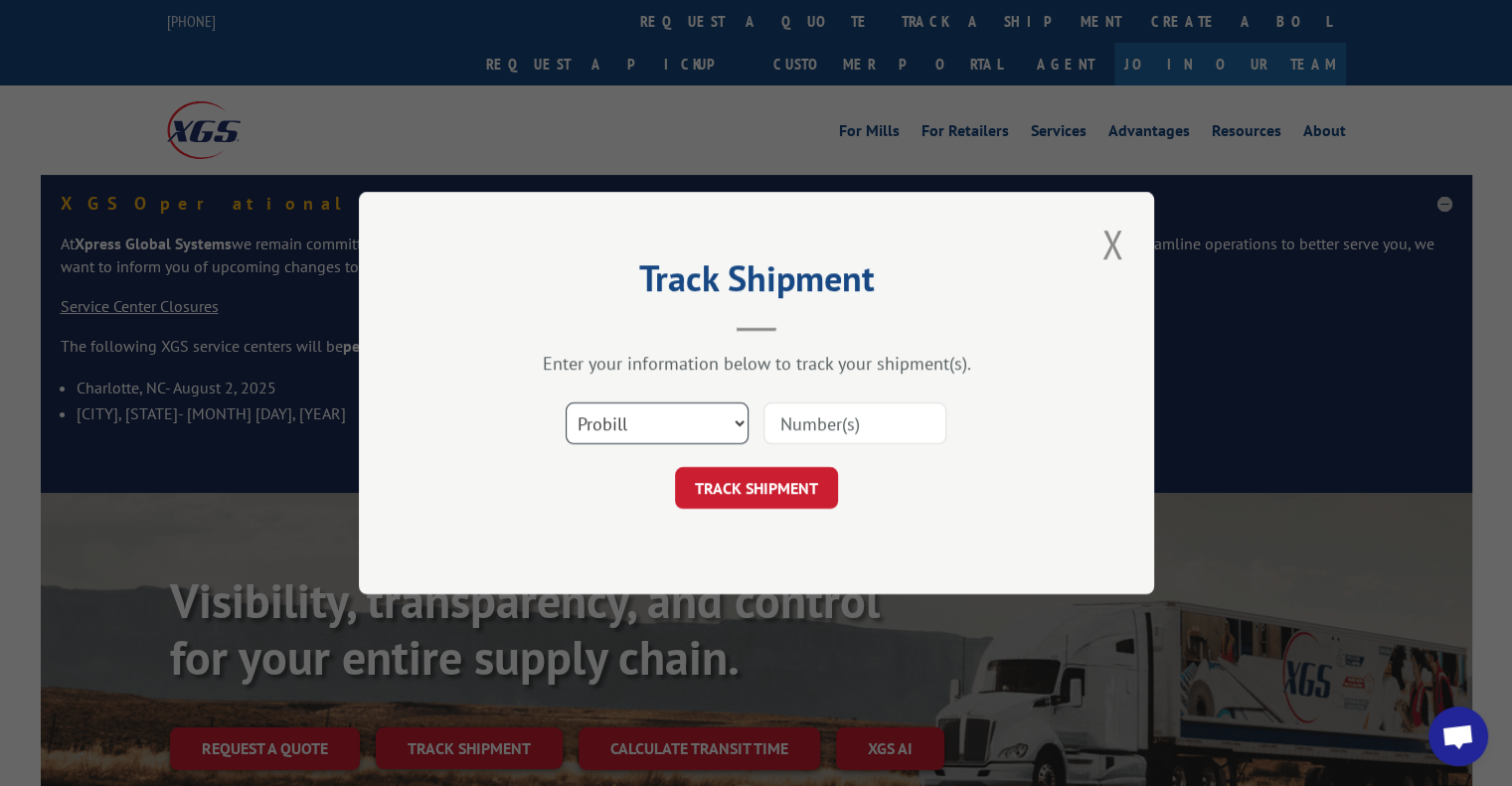 drag, startPoint x: 720, startPoint y: 427, endPoint x: 704, endPoint y: 441, distance: 21.260292 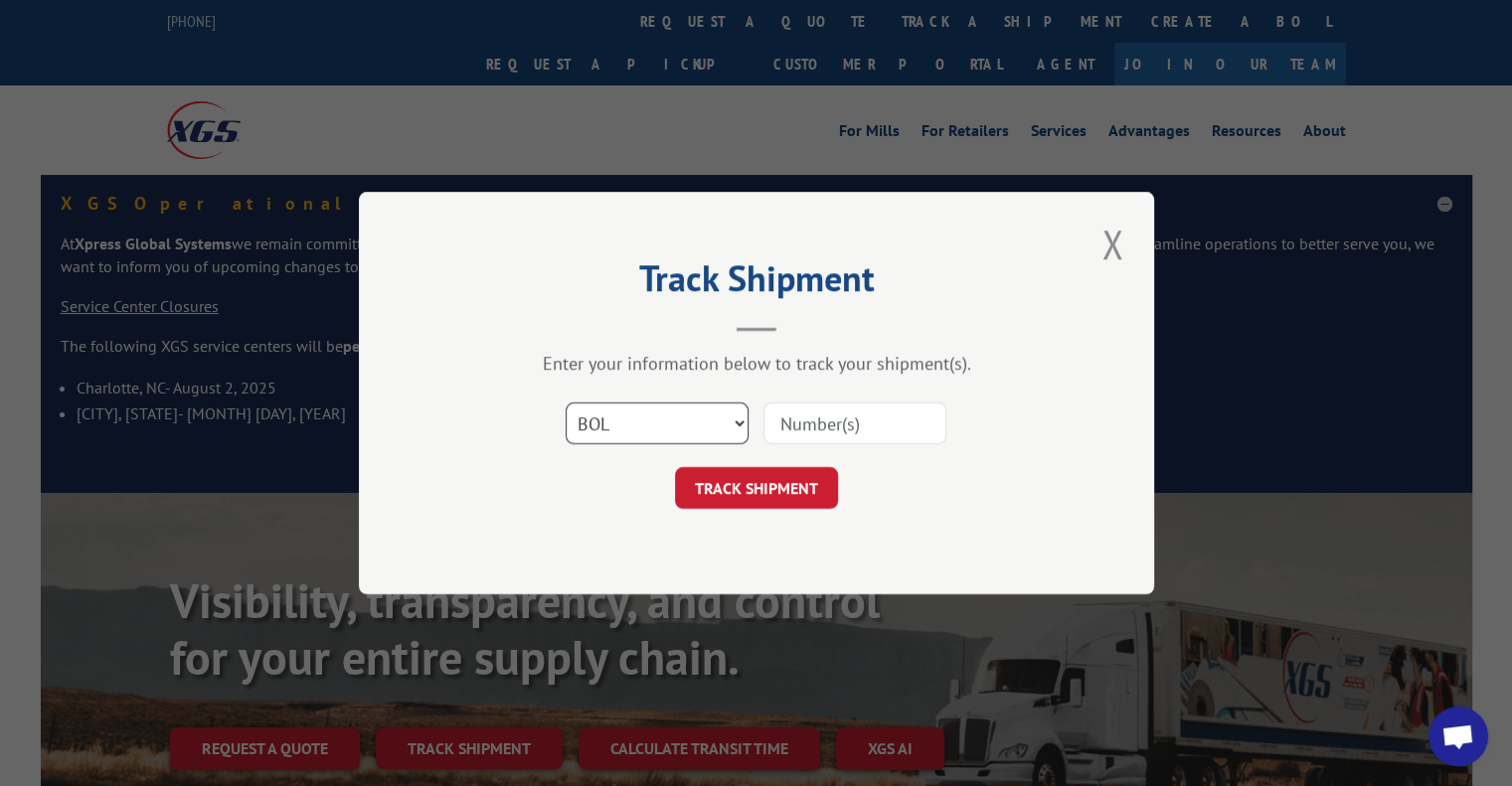 click on "Select category... Probill BOL PO" at bounding box center (657, 423) 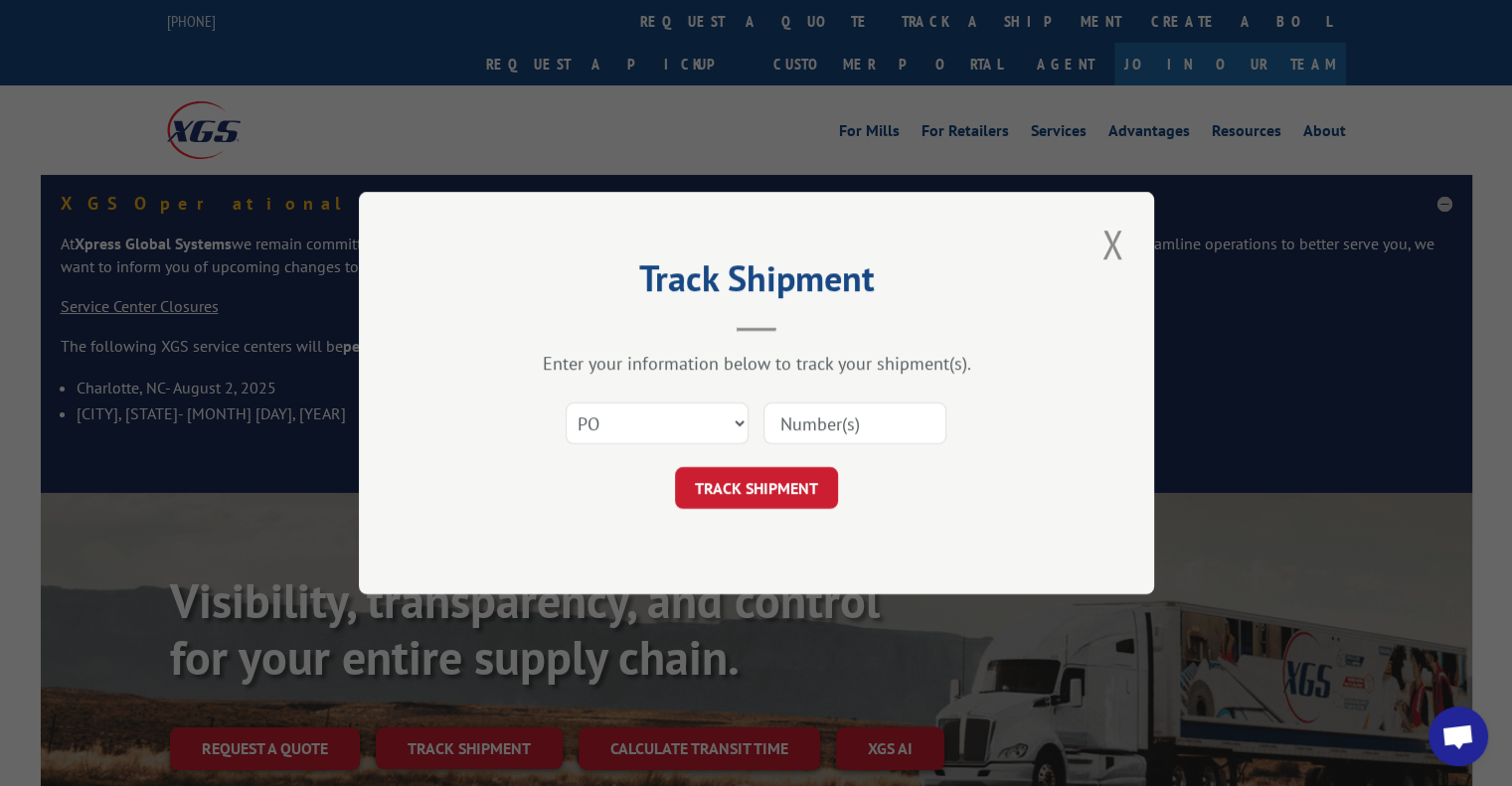 click at bounding box center (855, 423) 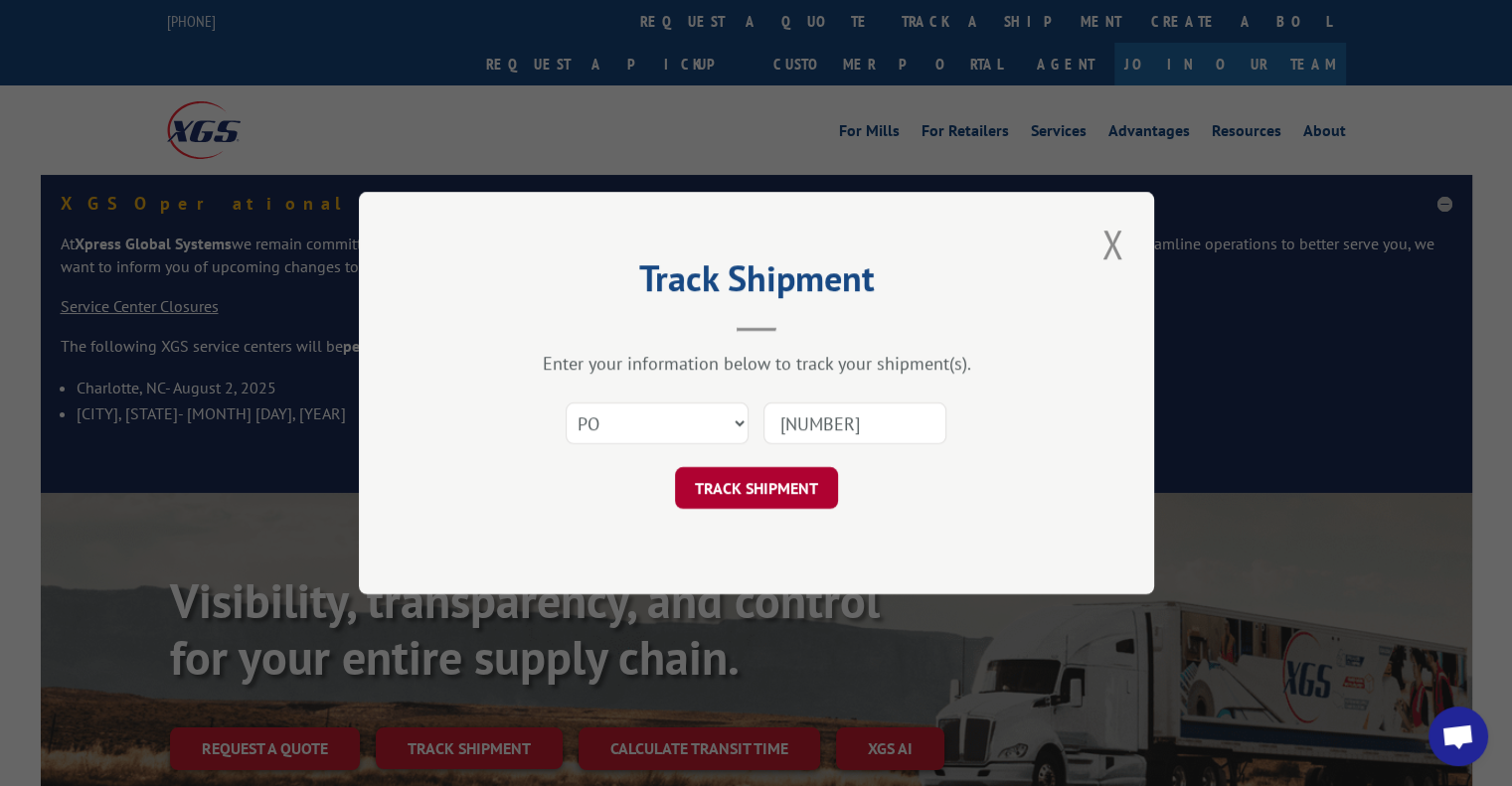 type on "[NUMBER]" 